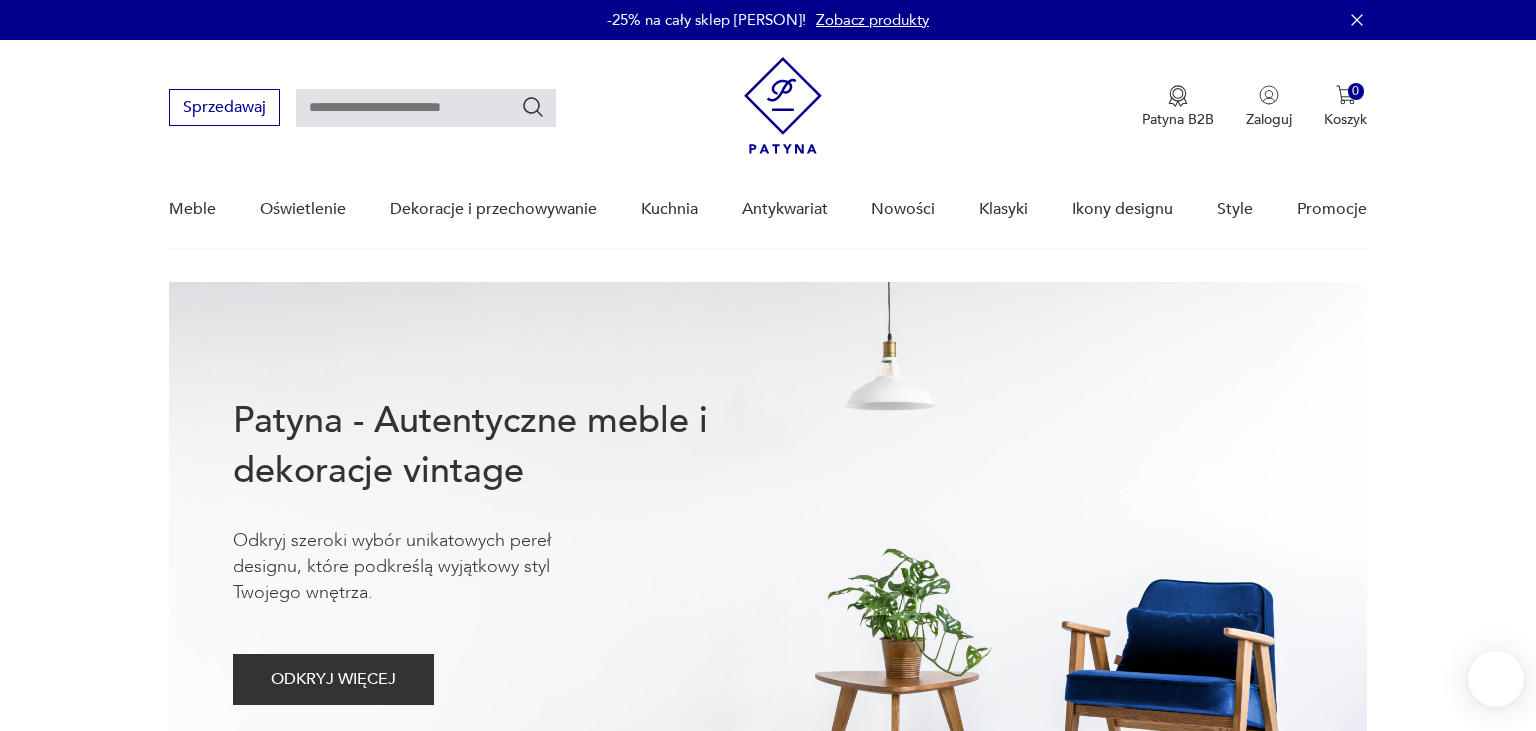 scroll, scrollTop: 0, scrollLeft: 0, axis: both 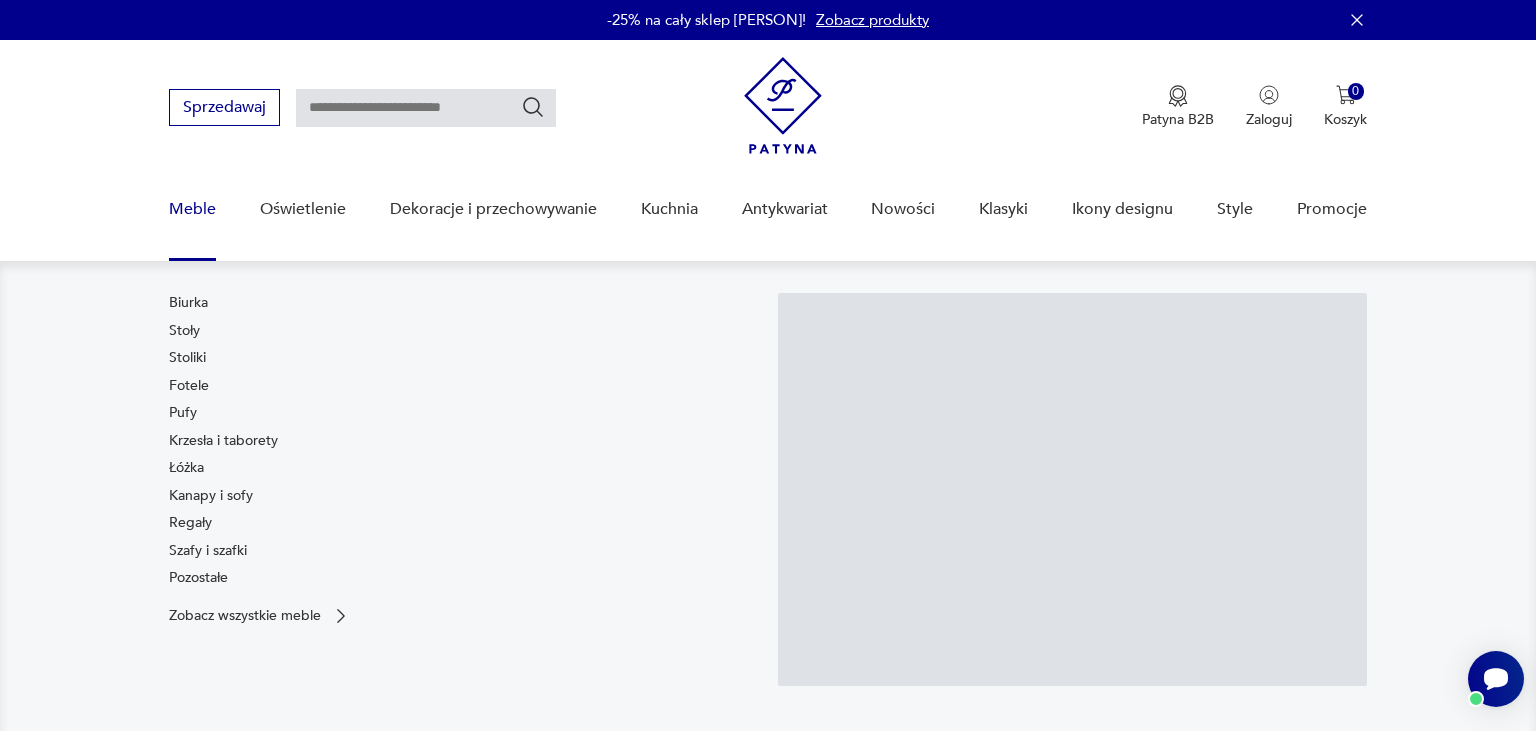 click on "Meble" at bounding box center [192, 209] 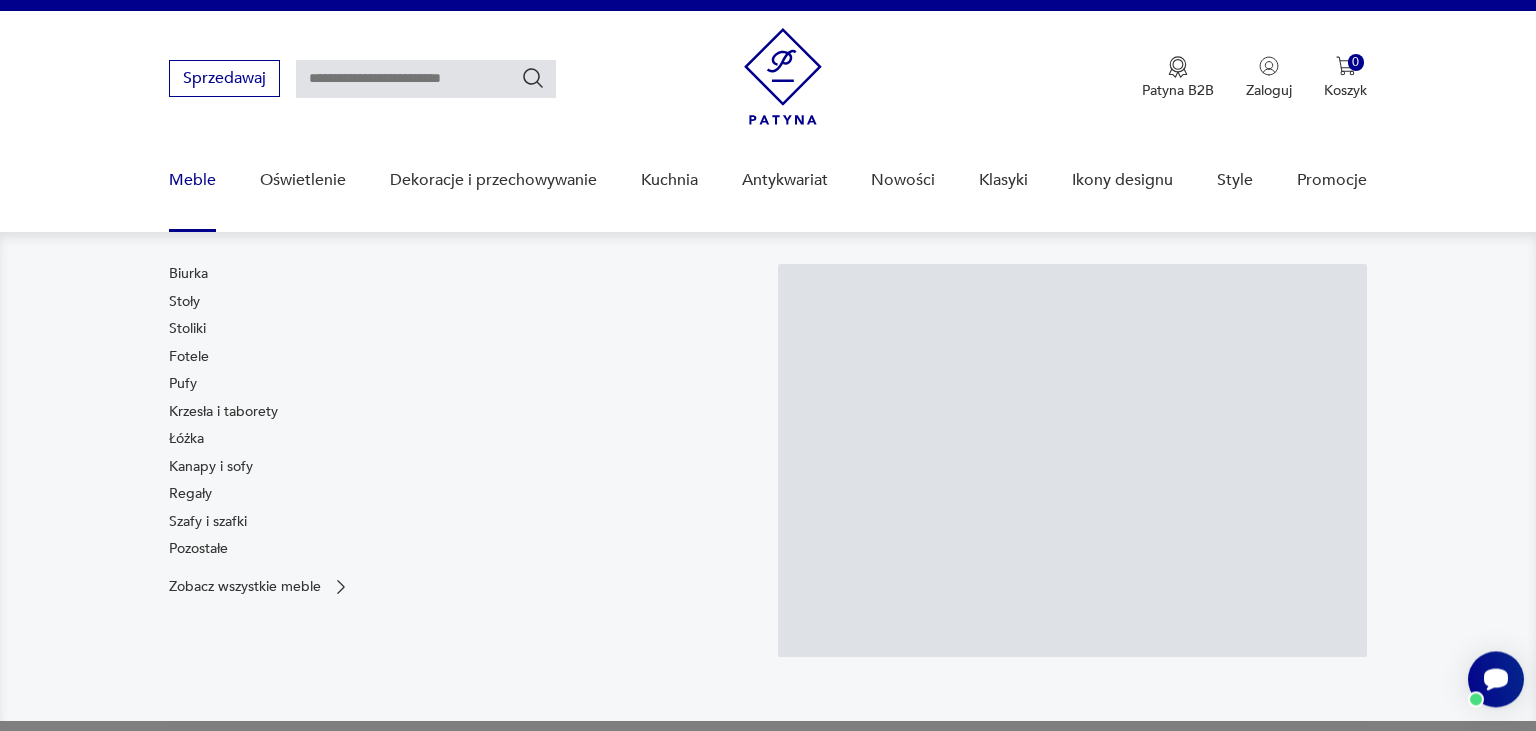 scroll, scrollTop: 28, scrollLeft: 0, axis: vertical 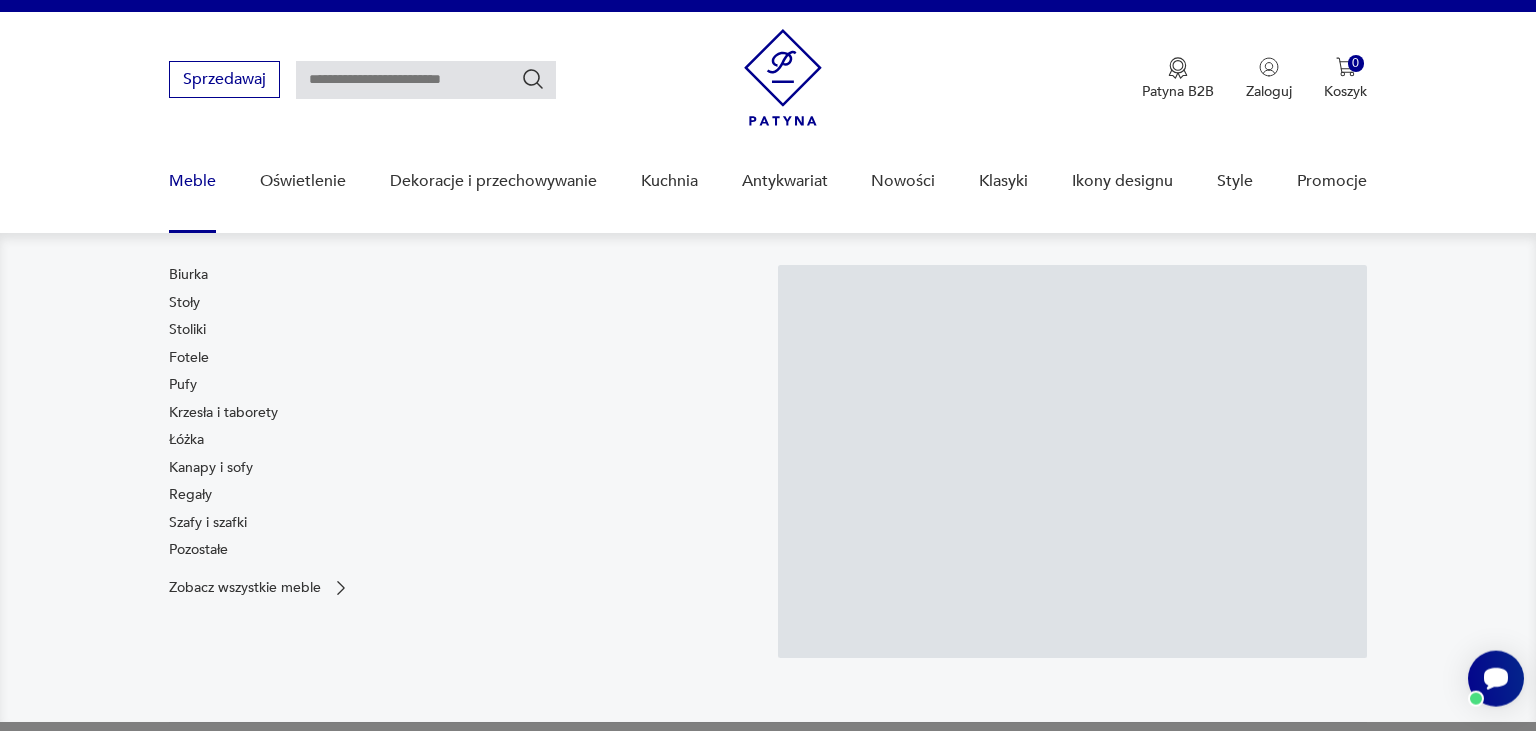 click on "Meble" at bounding box center [192, 181] 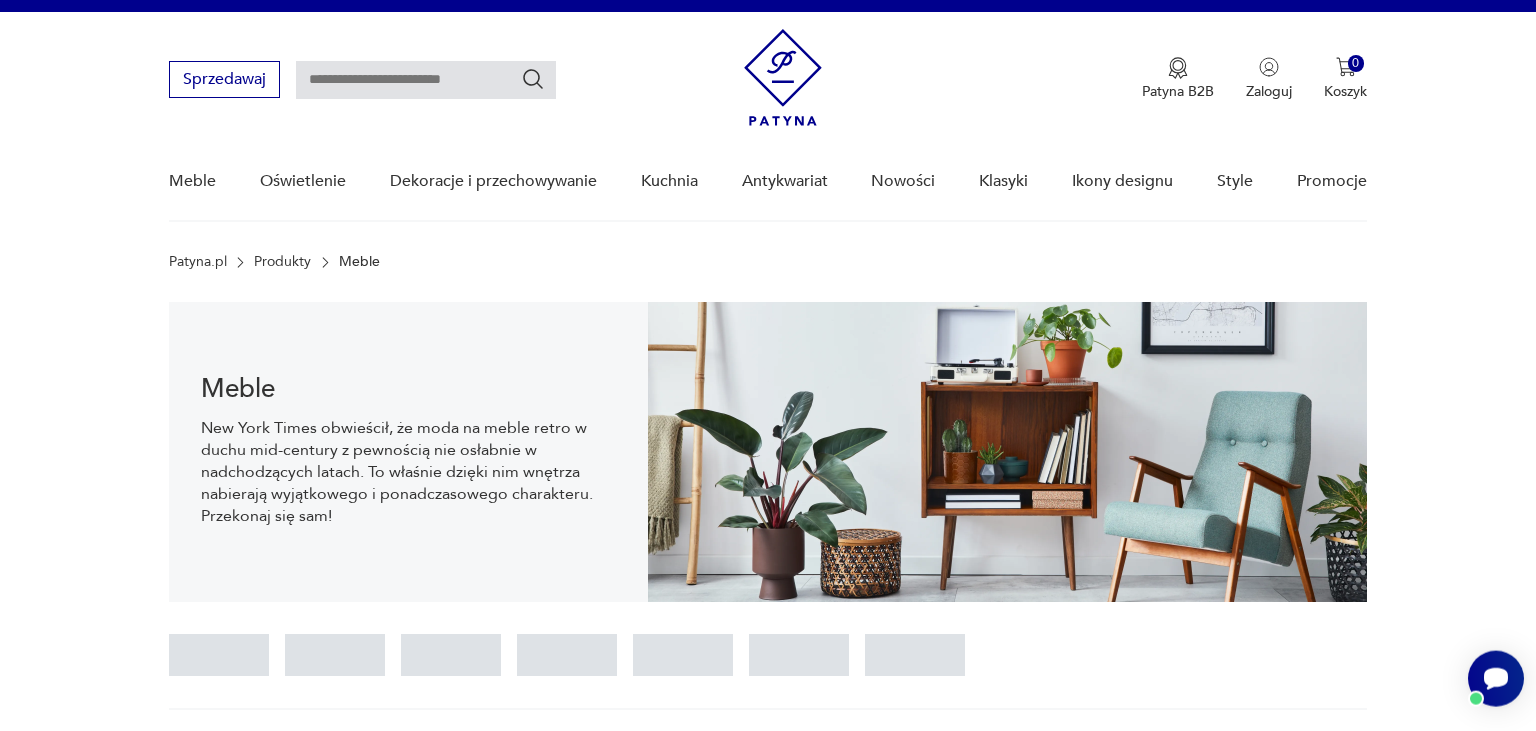 scroll, scrollTop: 29, scrollLeft: 0, axis: vertical 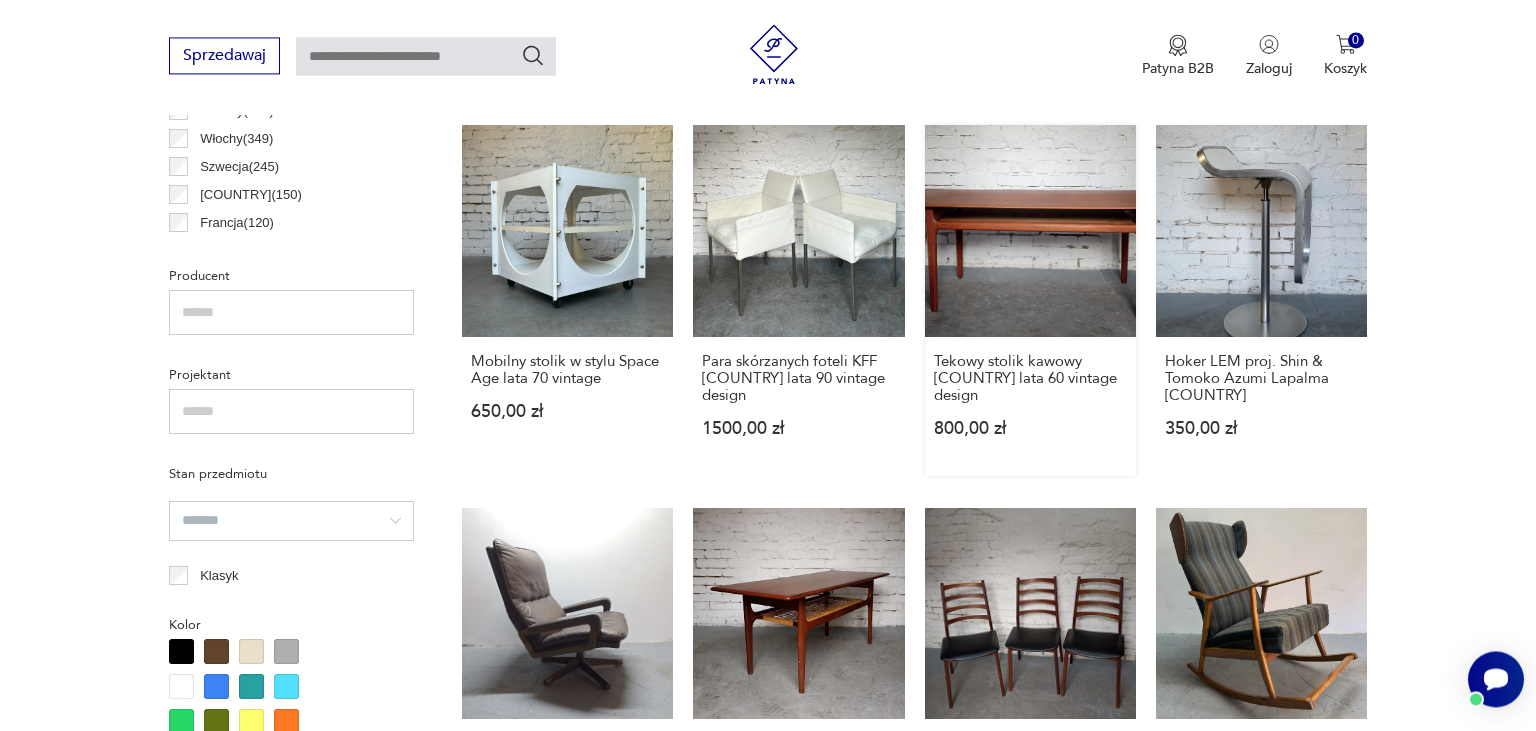 click on "Tekowy stolik kawowy [COUNTRY] lata 60 vintage design 800,00 zł" at bounding box center (1030, 300) 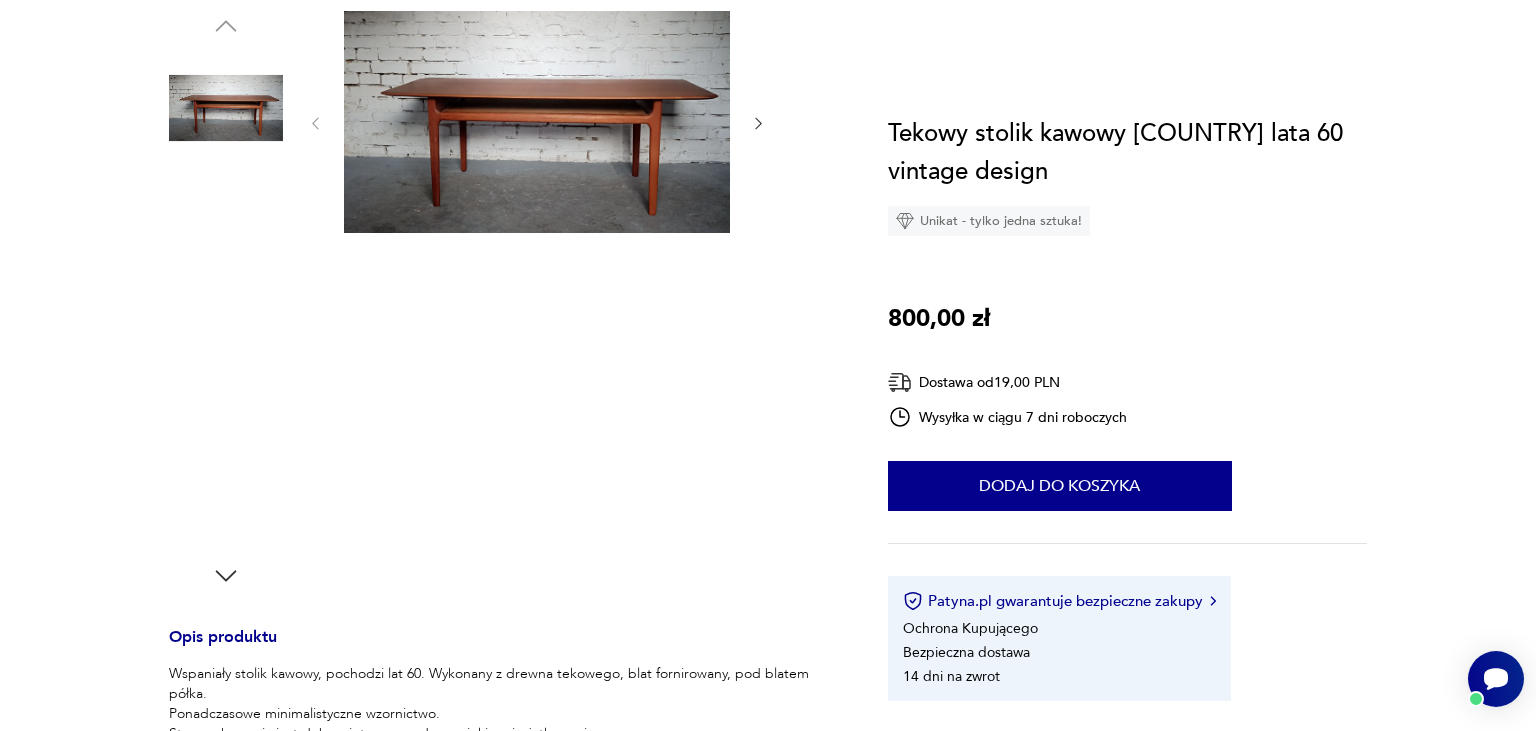 scroll, scrollTop: 0, scrollLeft: 0, axis: both 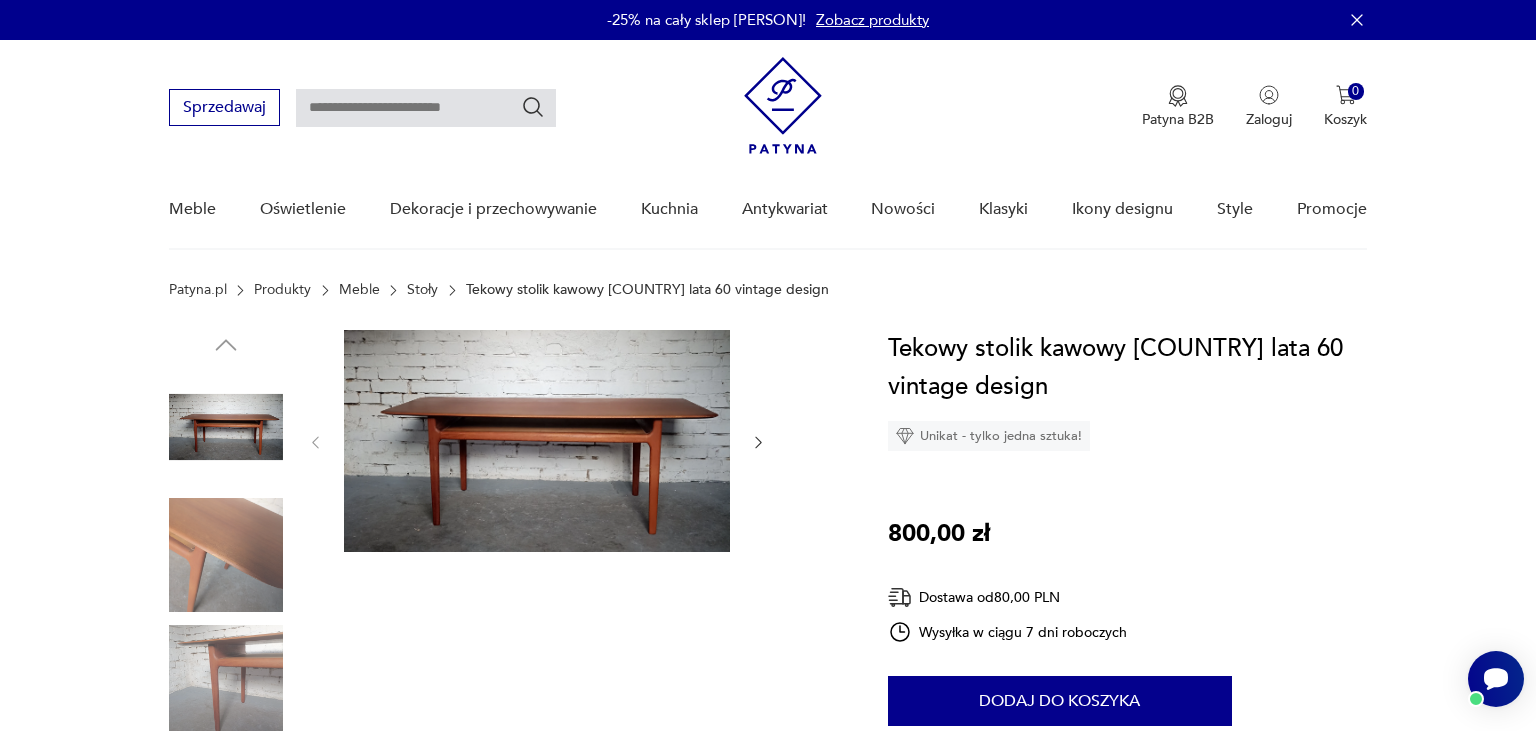 click 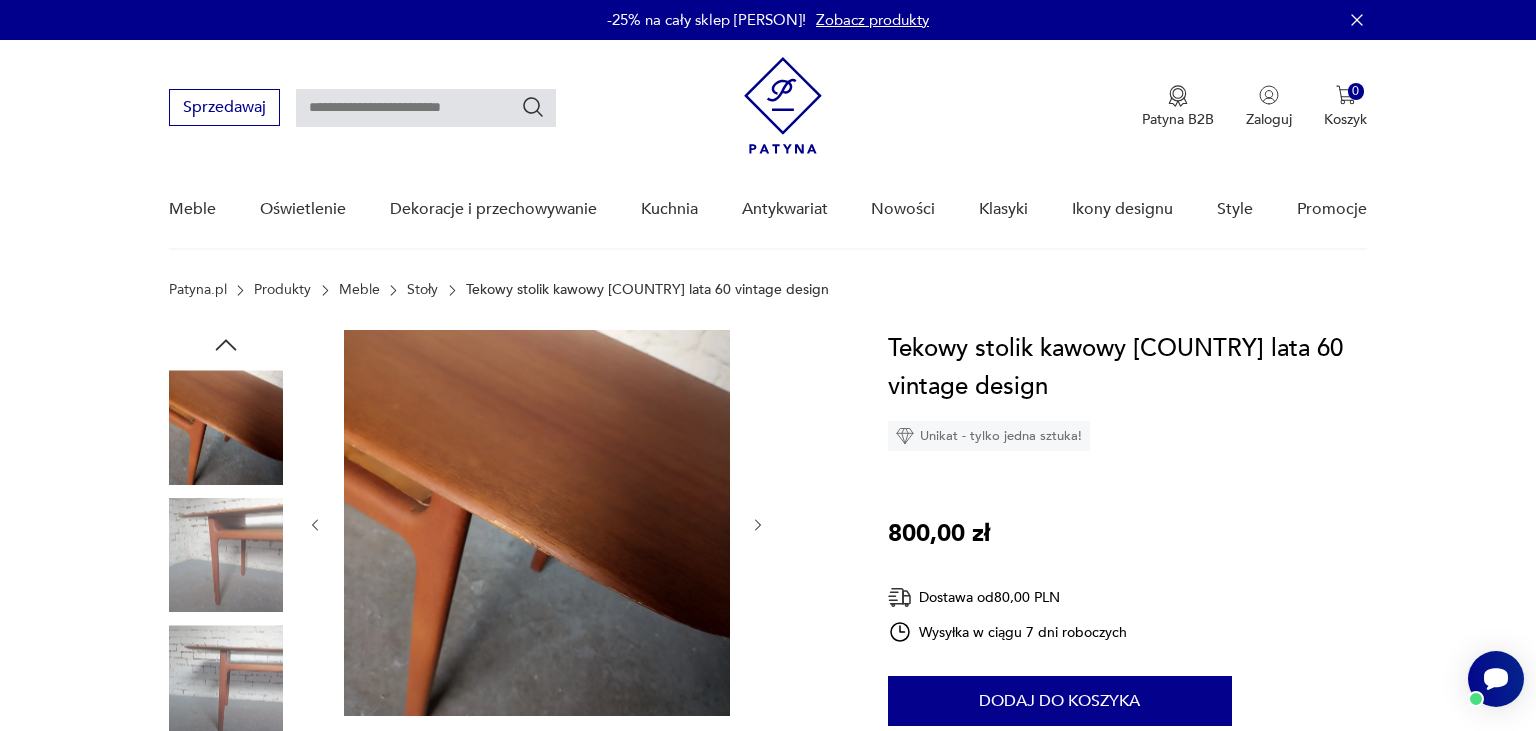 click at bounding box center [537, 525] 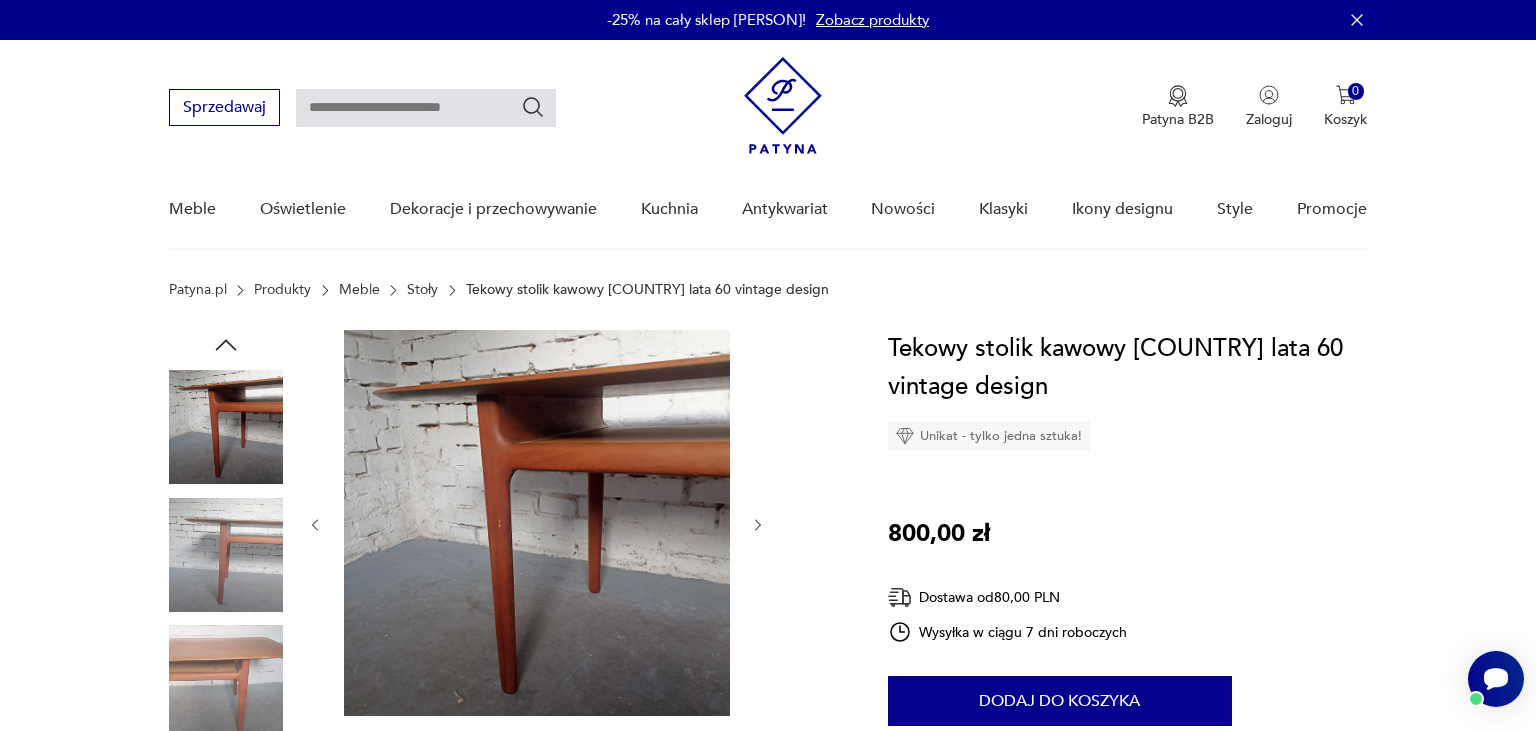 click 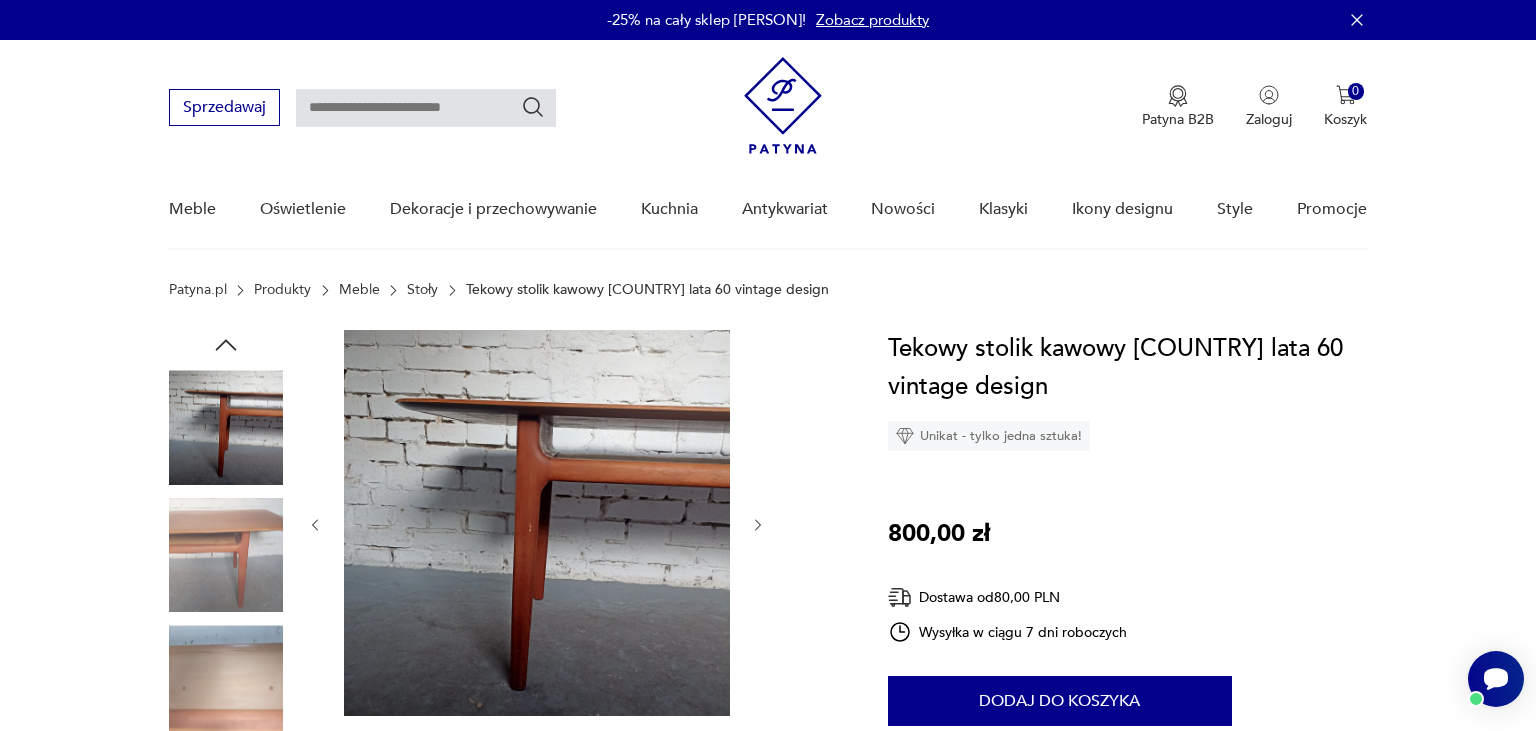 click 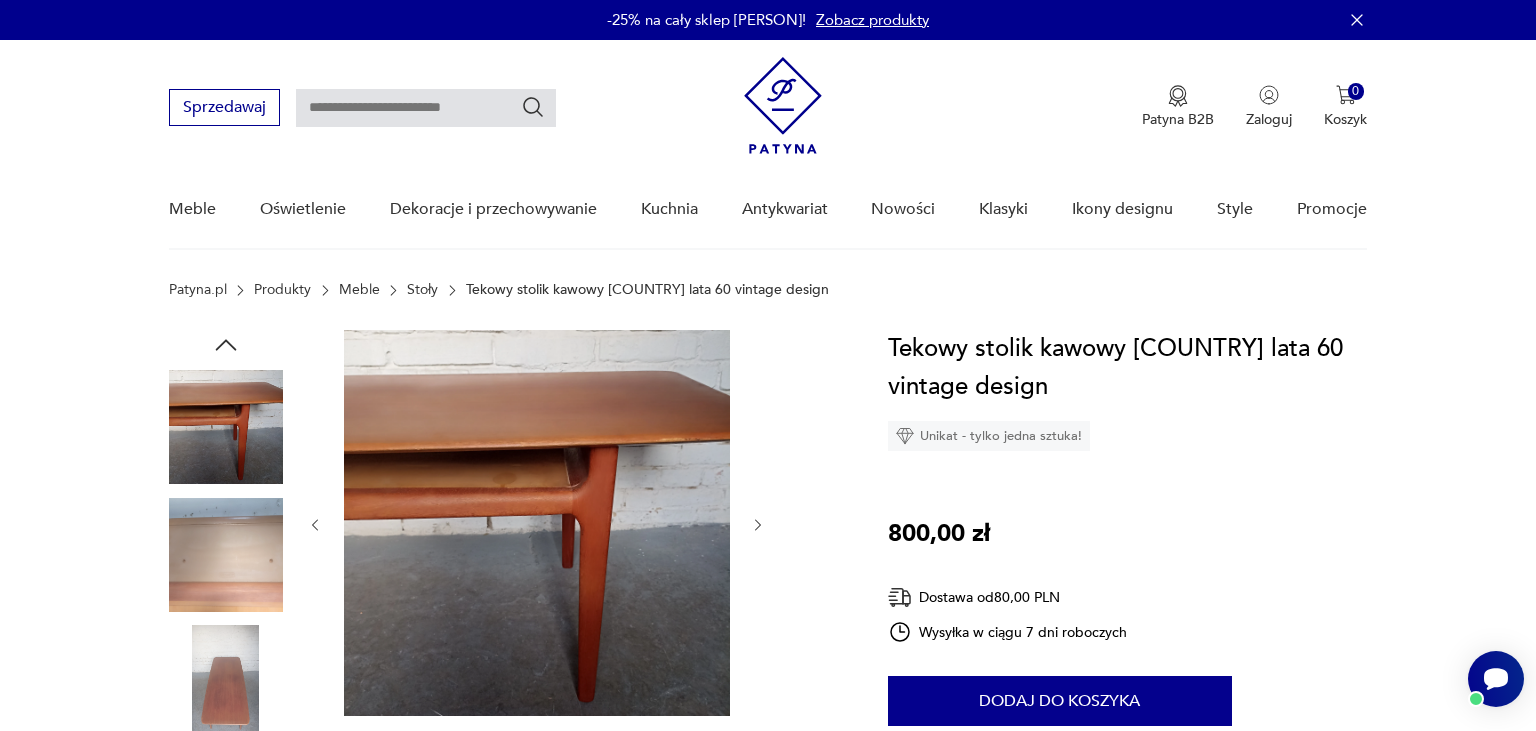click 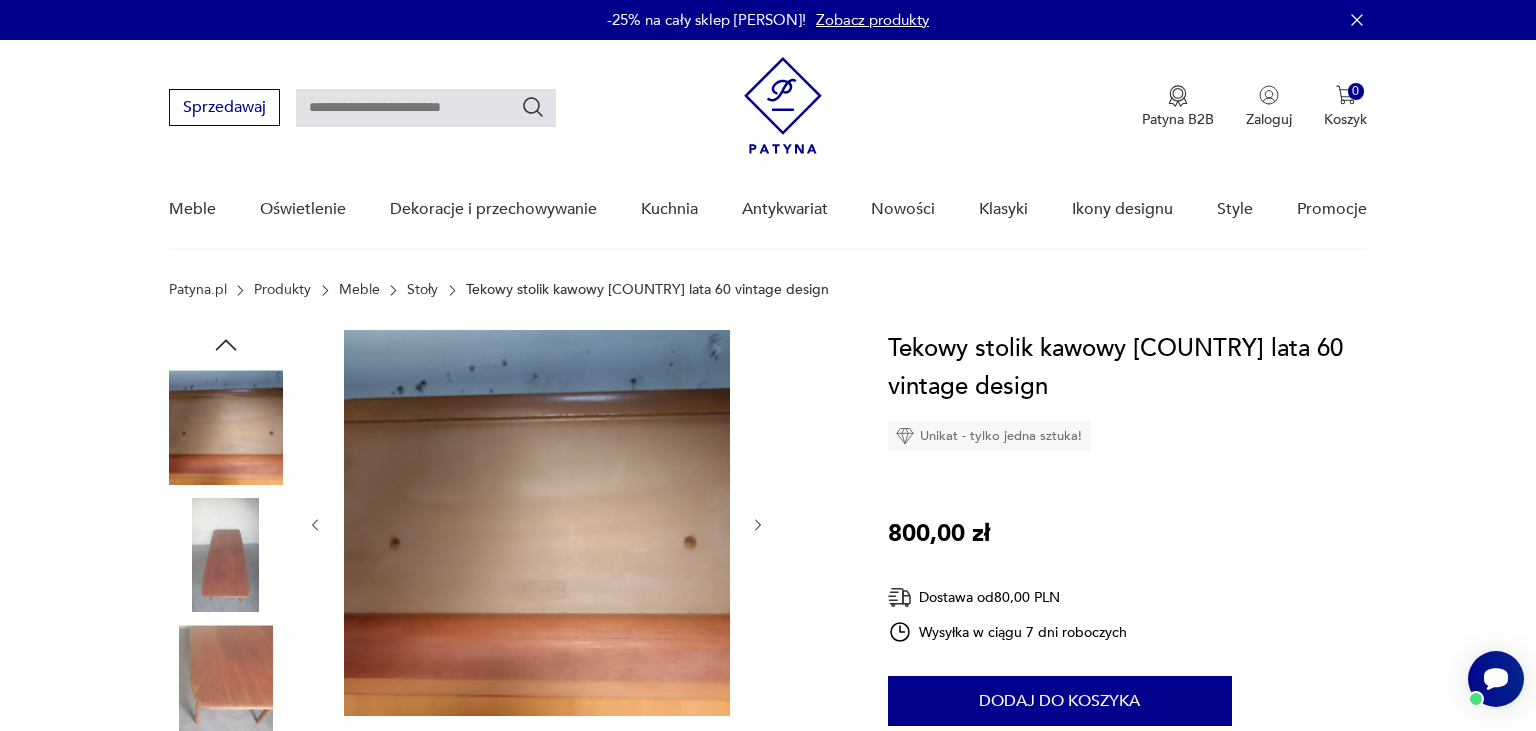 click 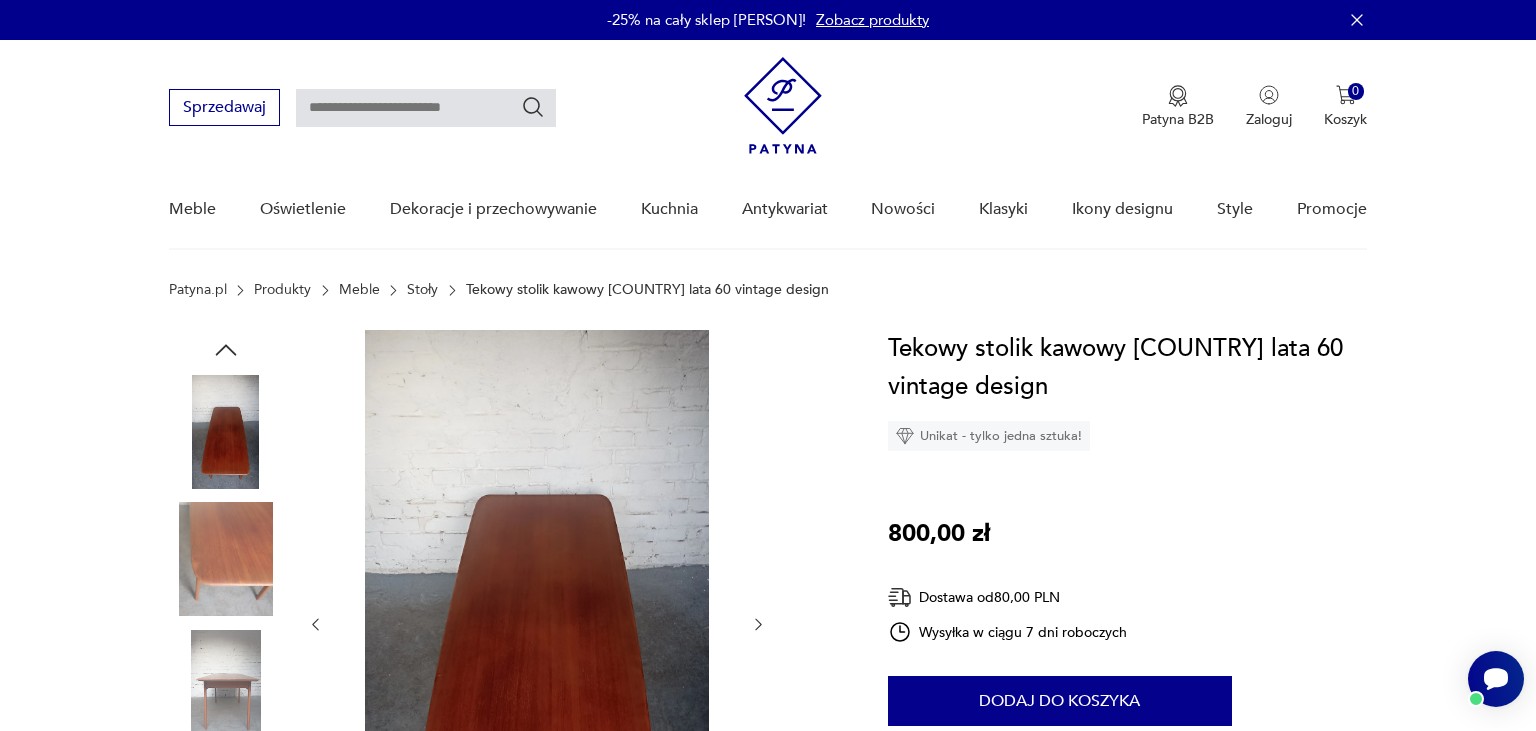 click at bounding box center [537, 624] 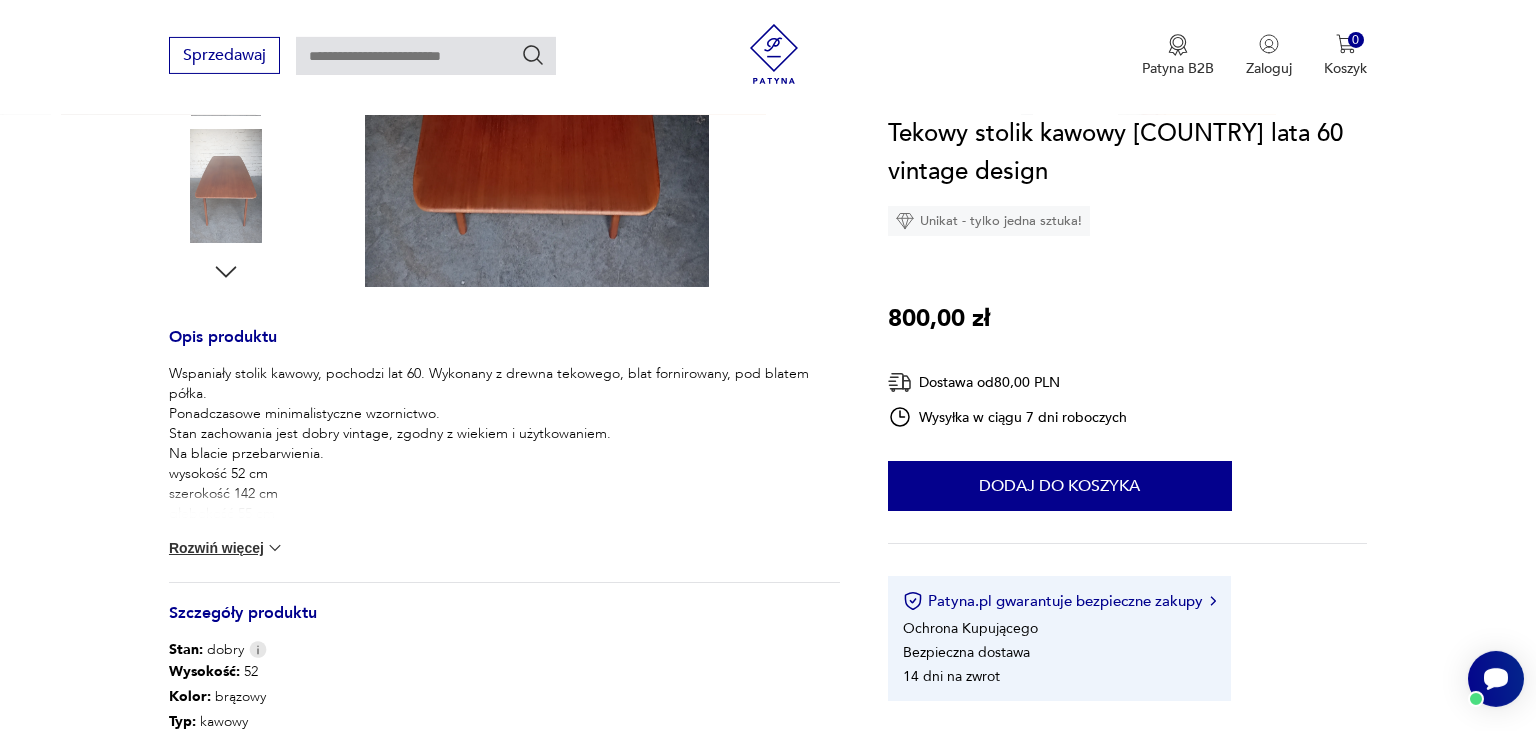 scroll, scrollTop: 571, scrollLeft: 0, axis: vertical 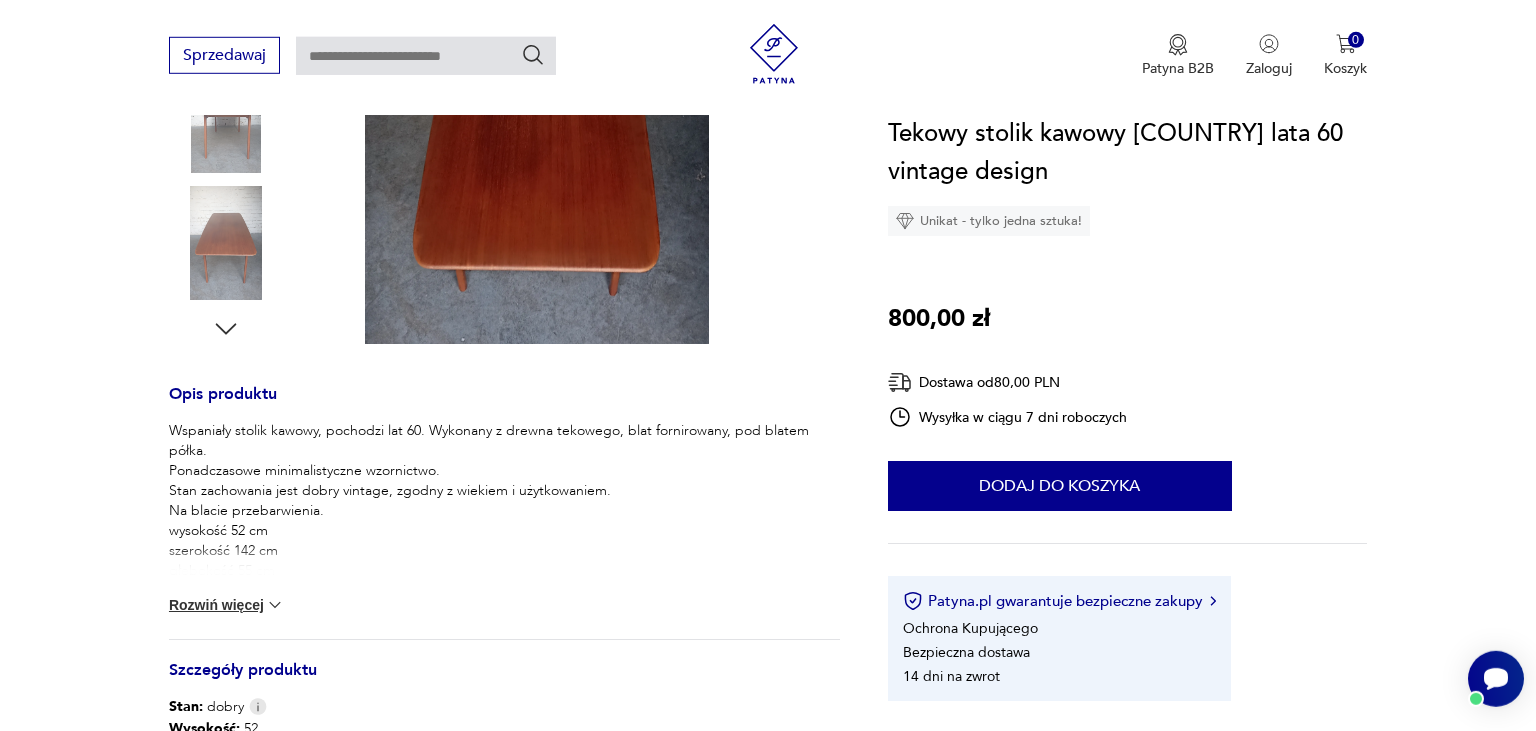 click 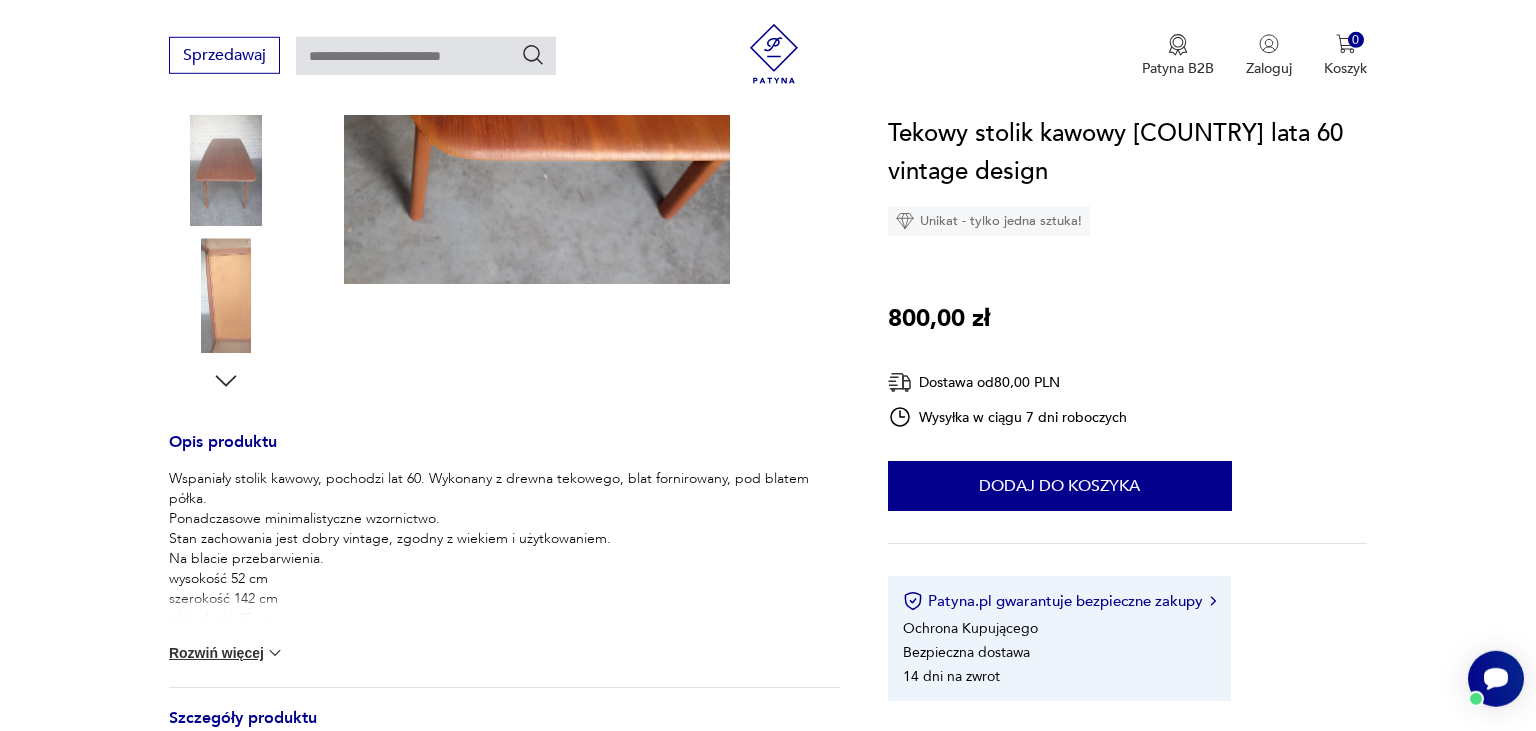scroll, scrollTop: 512, scrollLeft: 0, axis: vertical 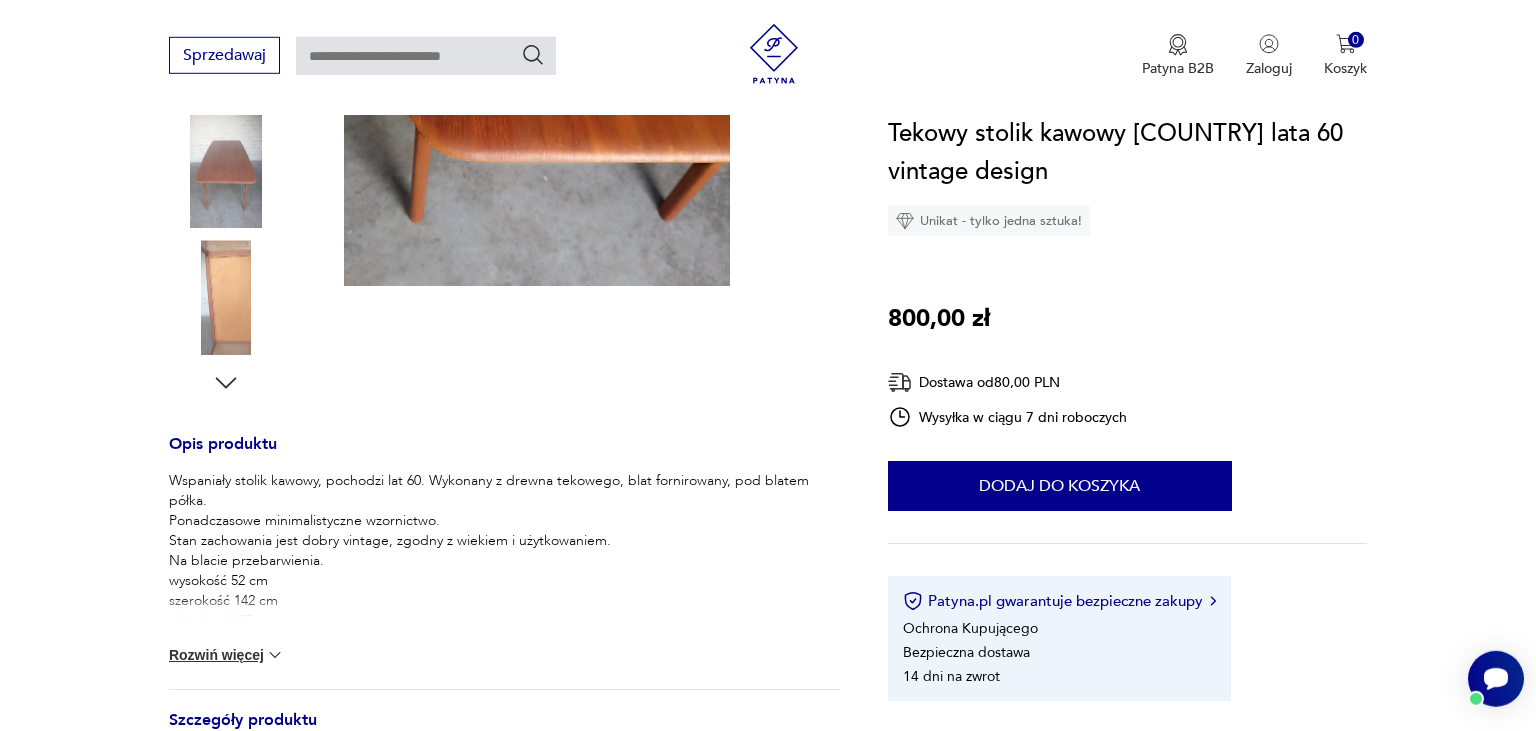 click at bounding box center [537, 52] 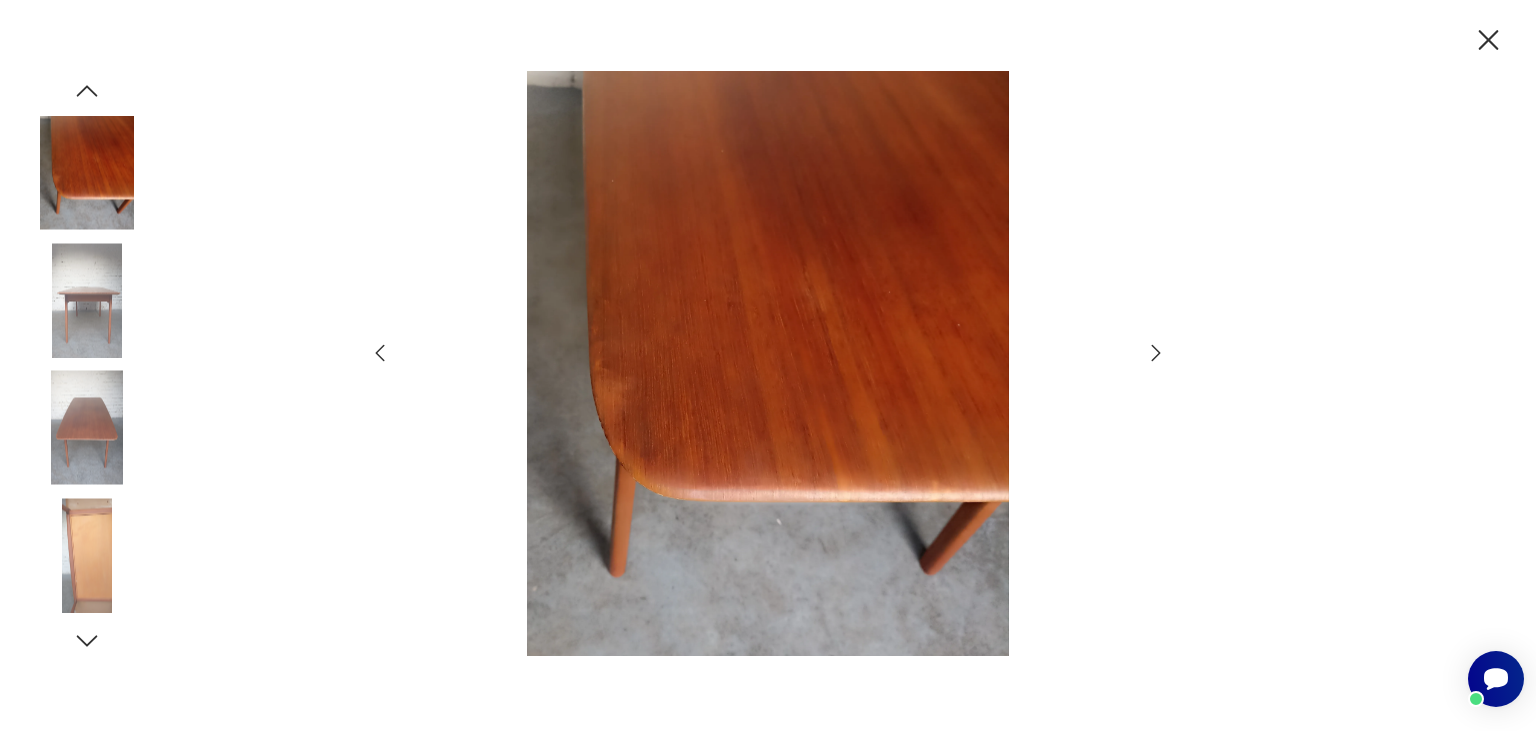 click 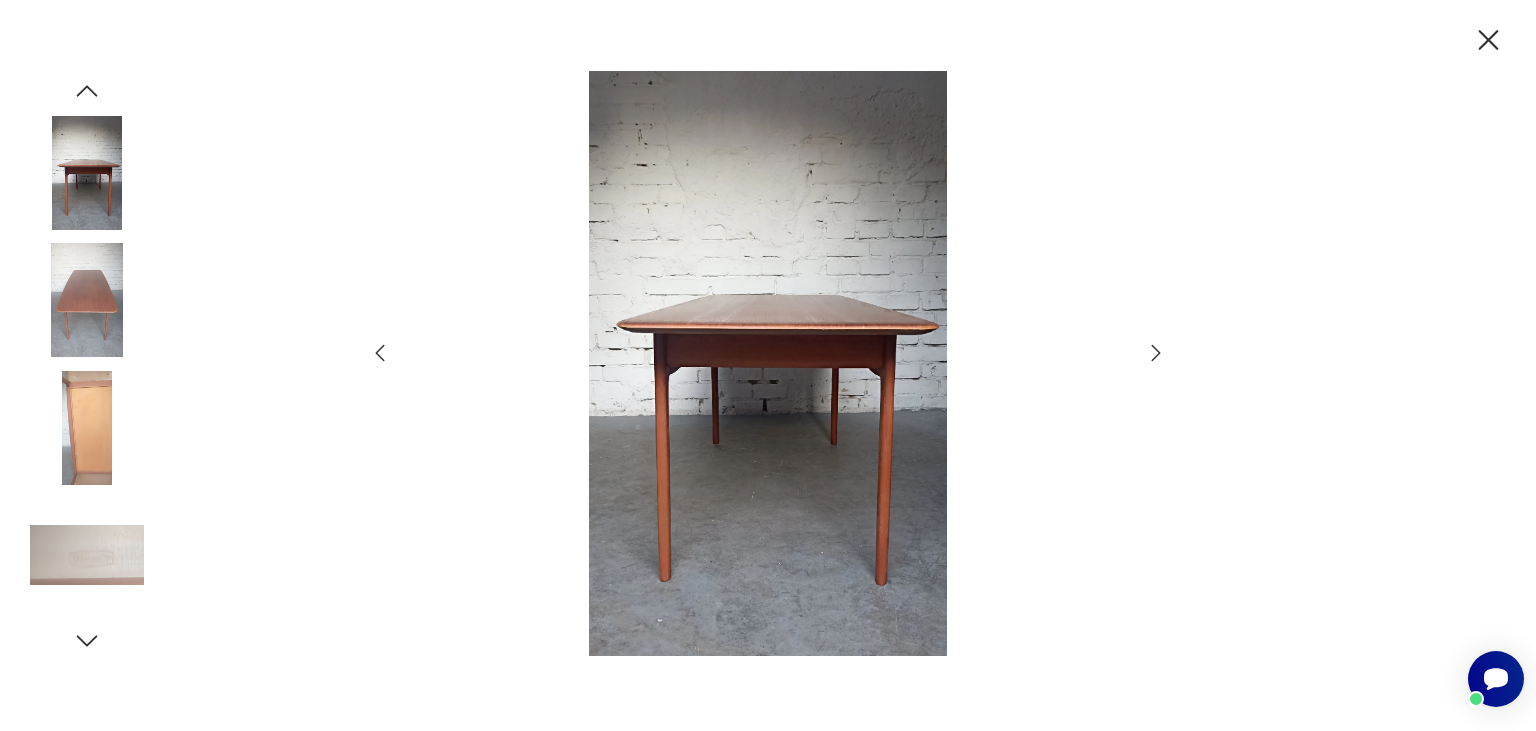 click 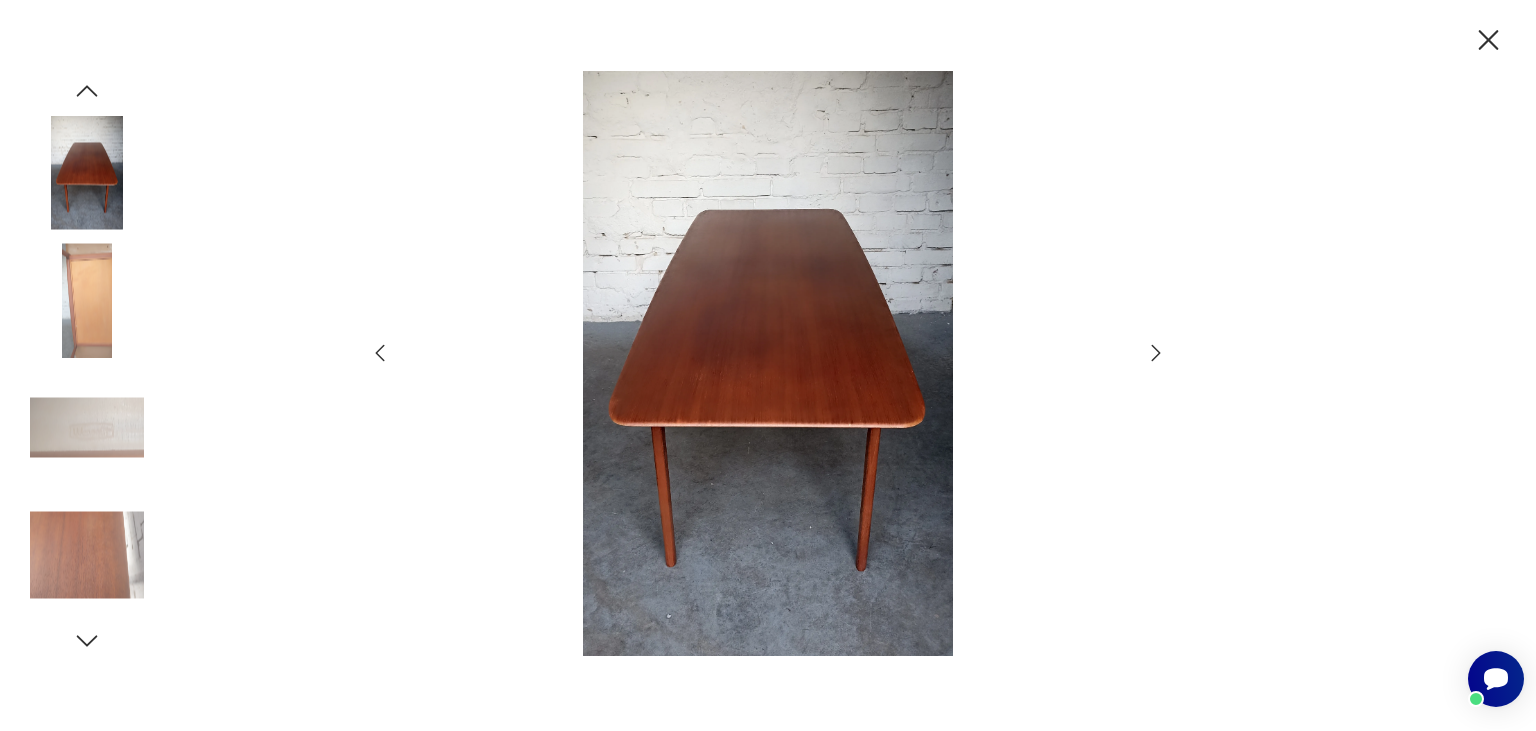 click 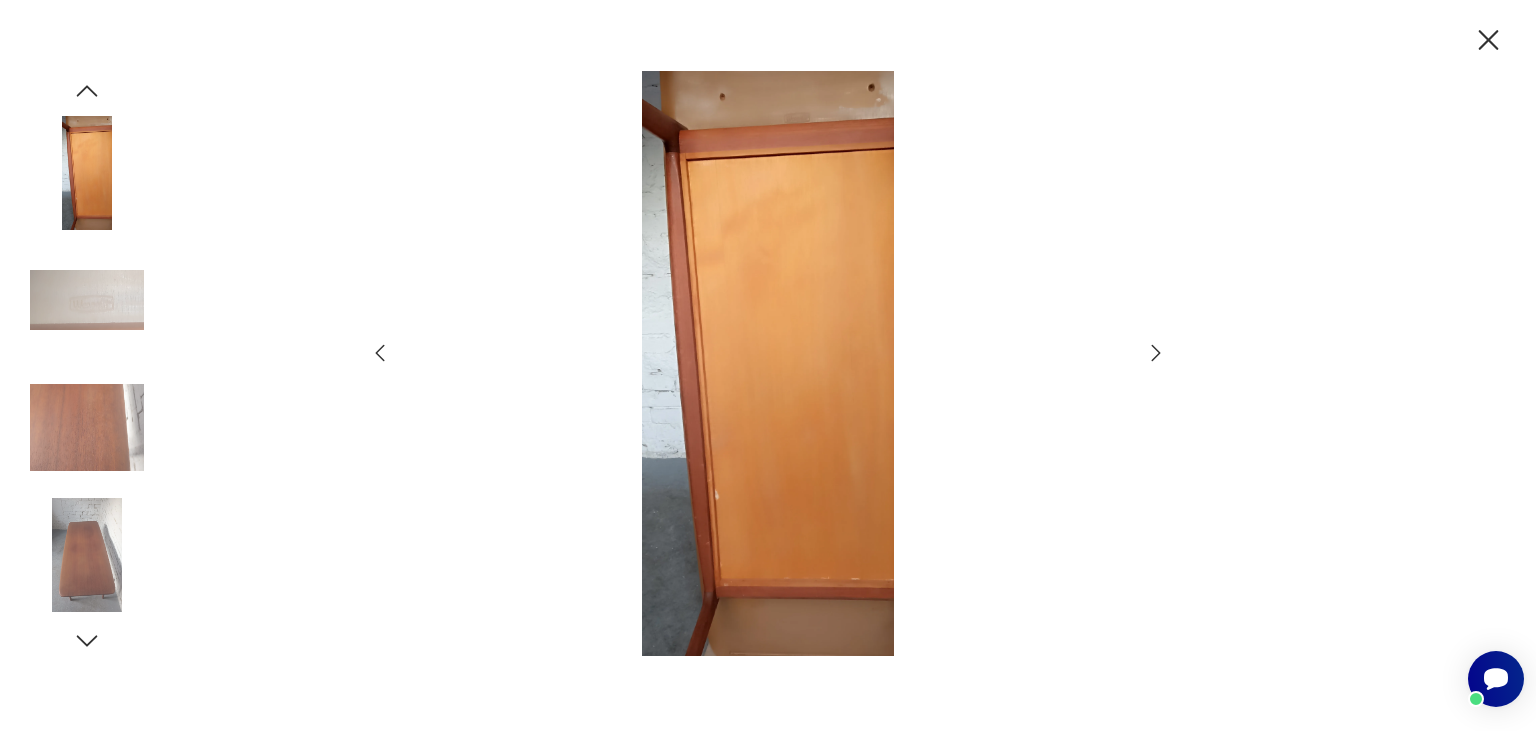 click 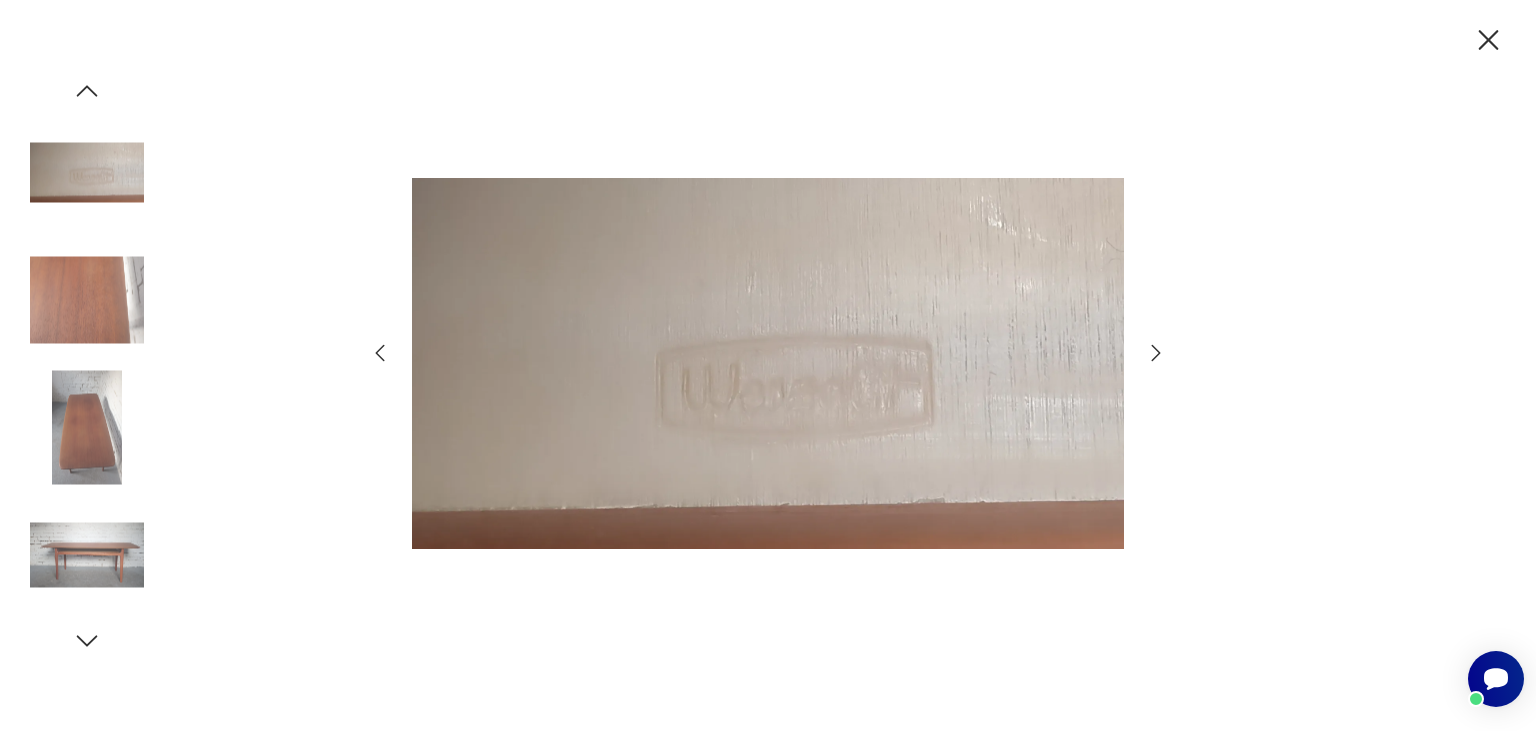 click 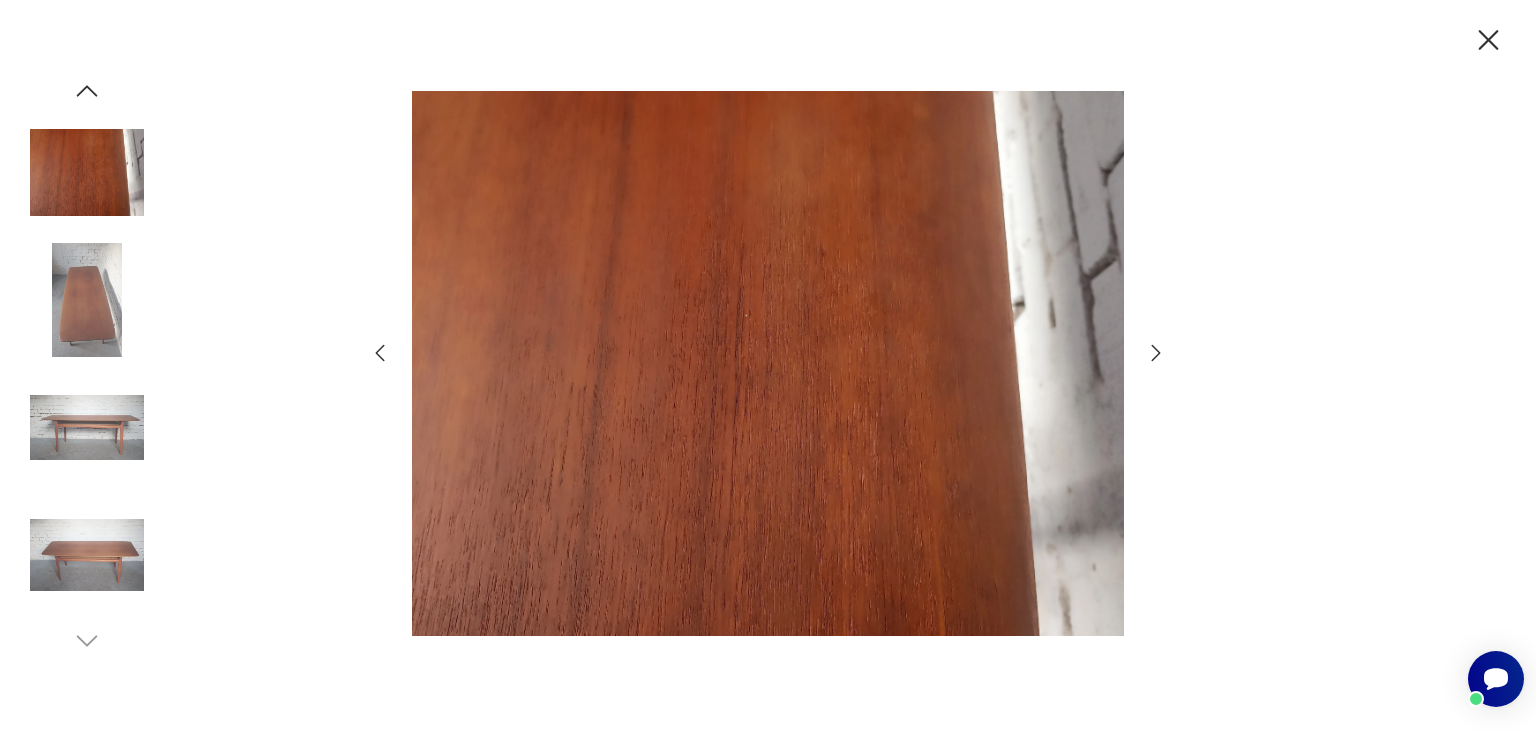 click 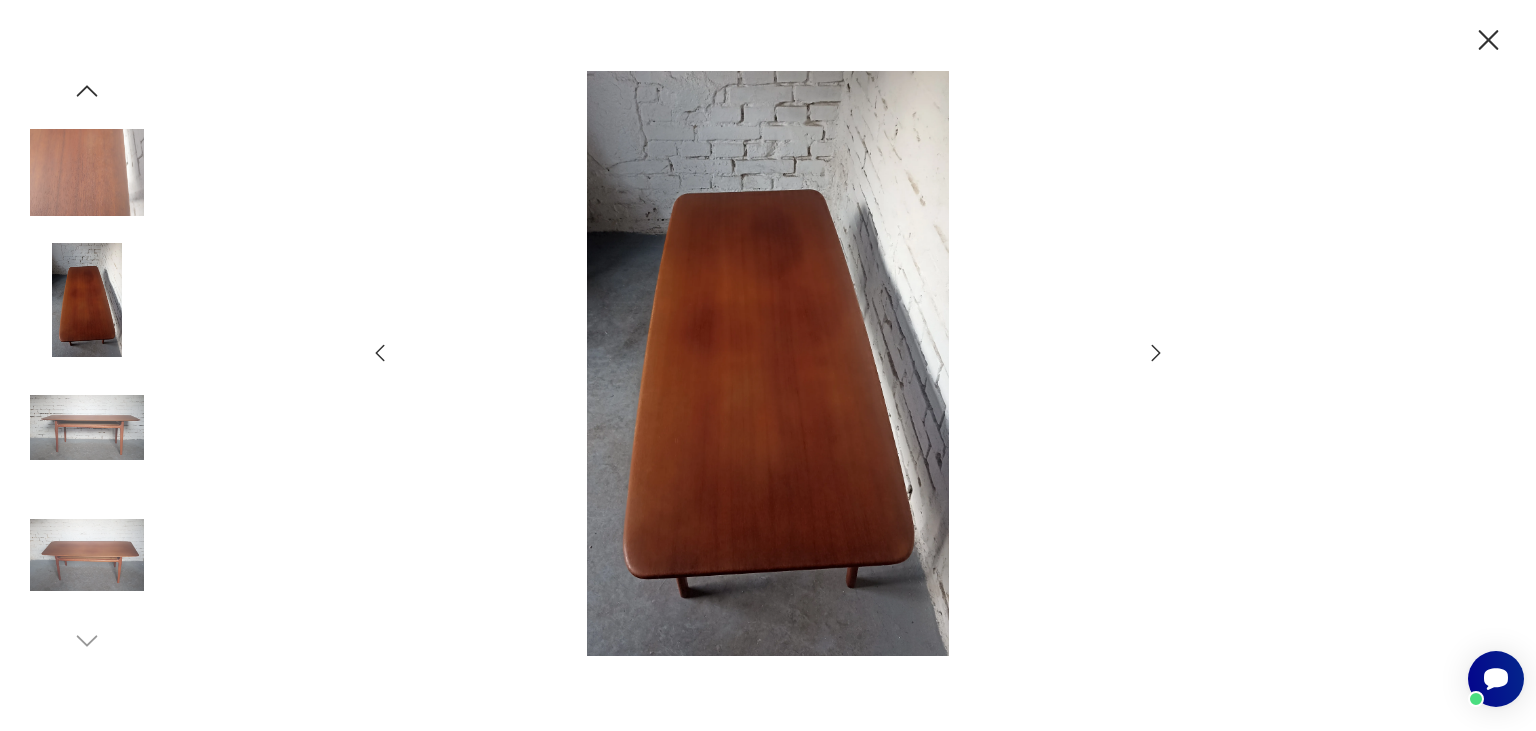click 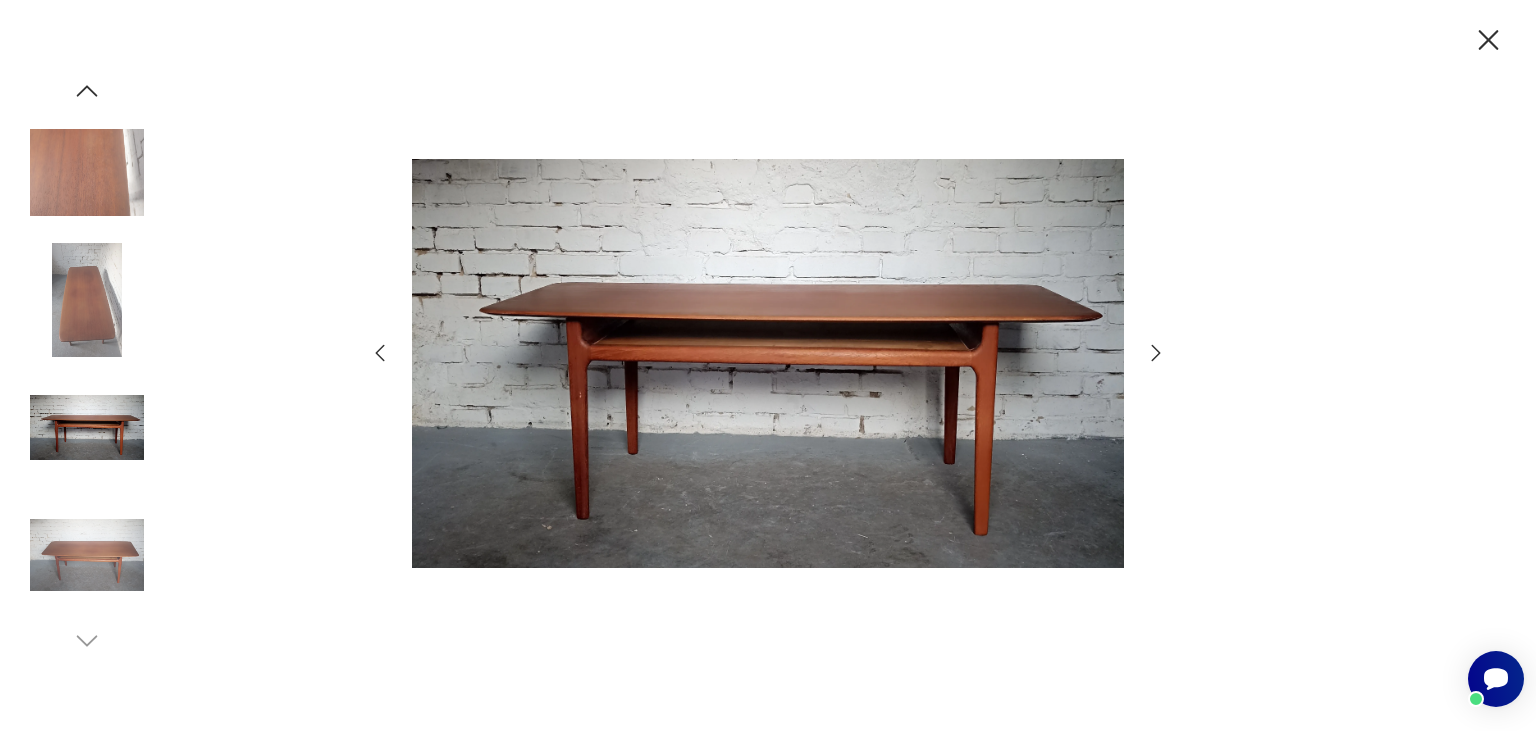 click 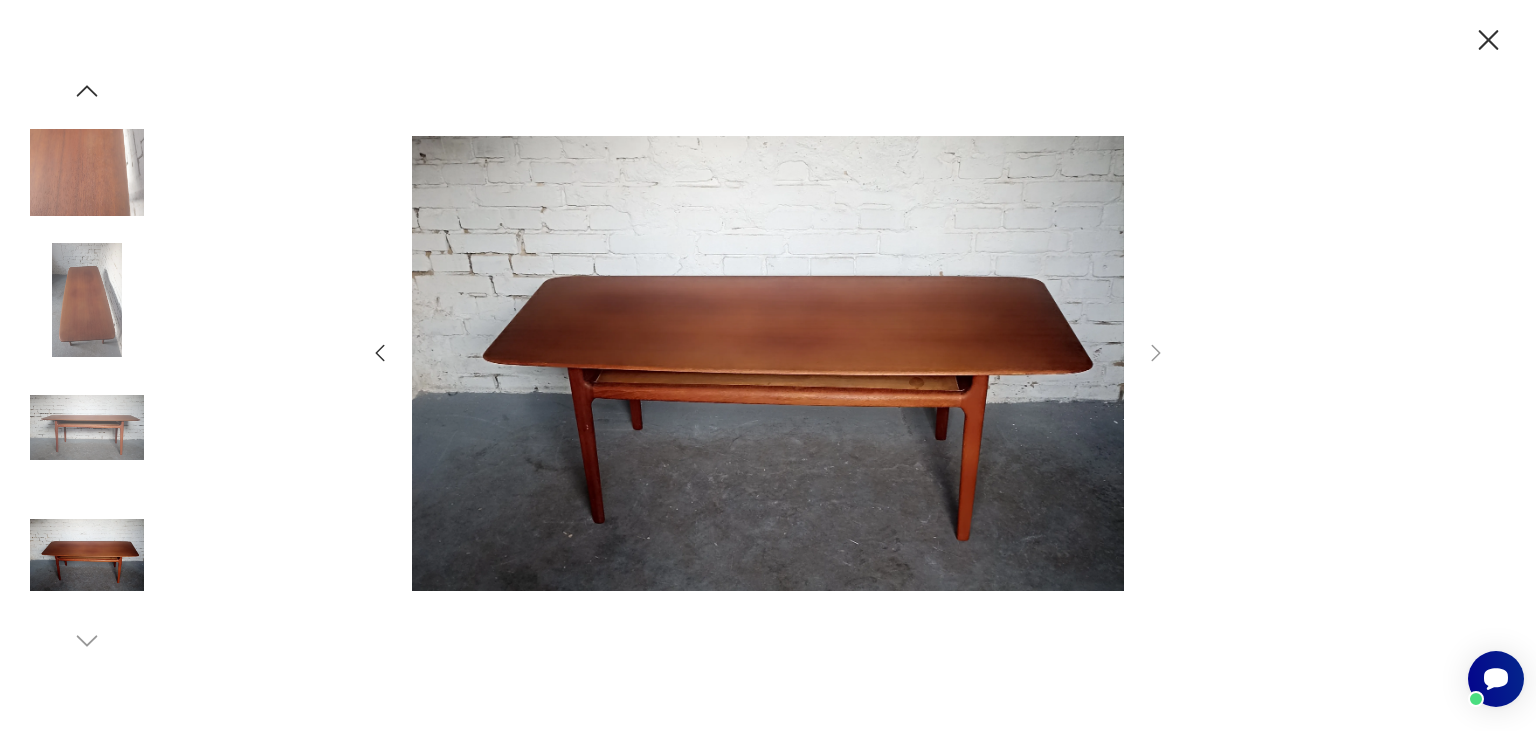 drag, startPoint x: 1494, startPoint y: 38, endPoint x: 1488, endPoint y: 47, distance: 10.816654 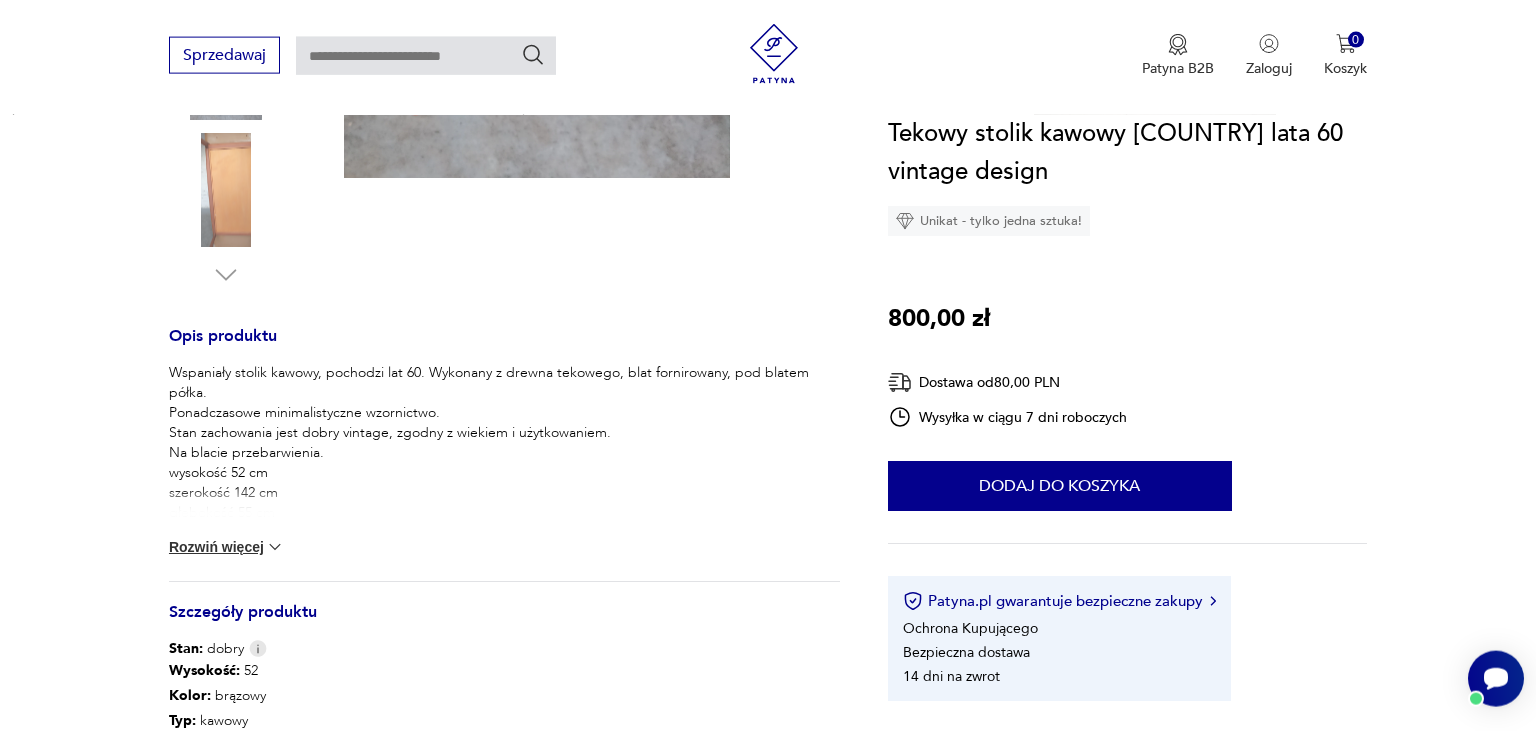 scroll, scrollTop: 829, scrollLeft: 0, axis: vertical 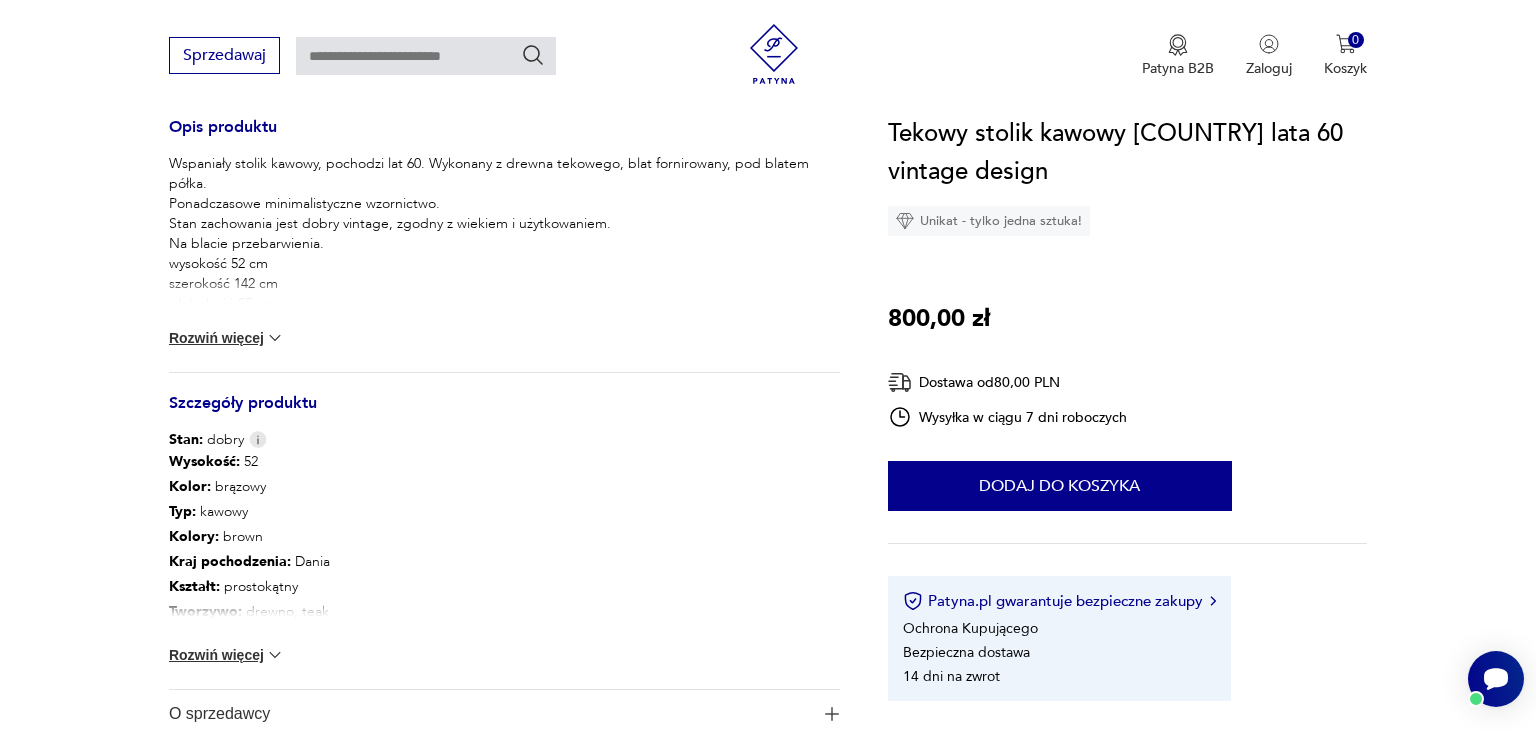 click at bounding box center (275, 338) 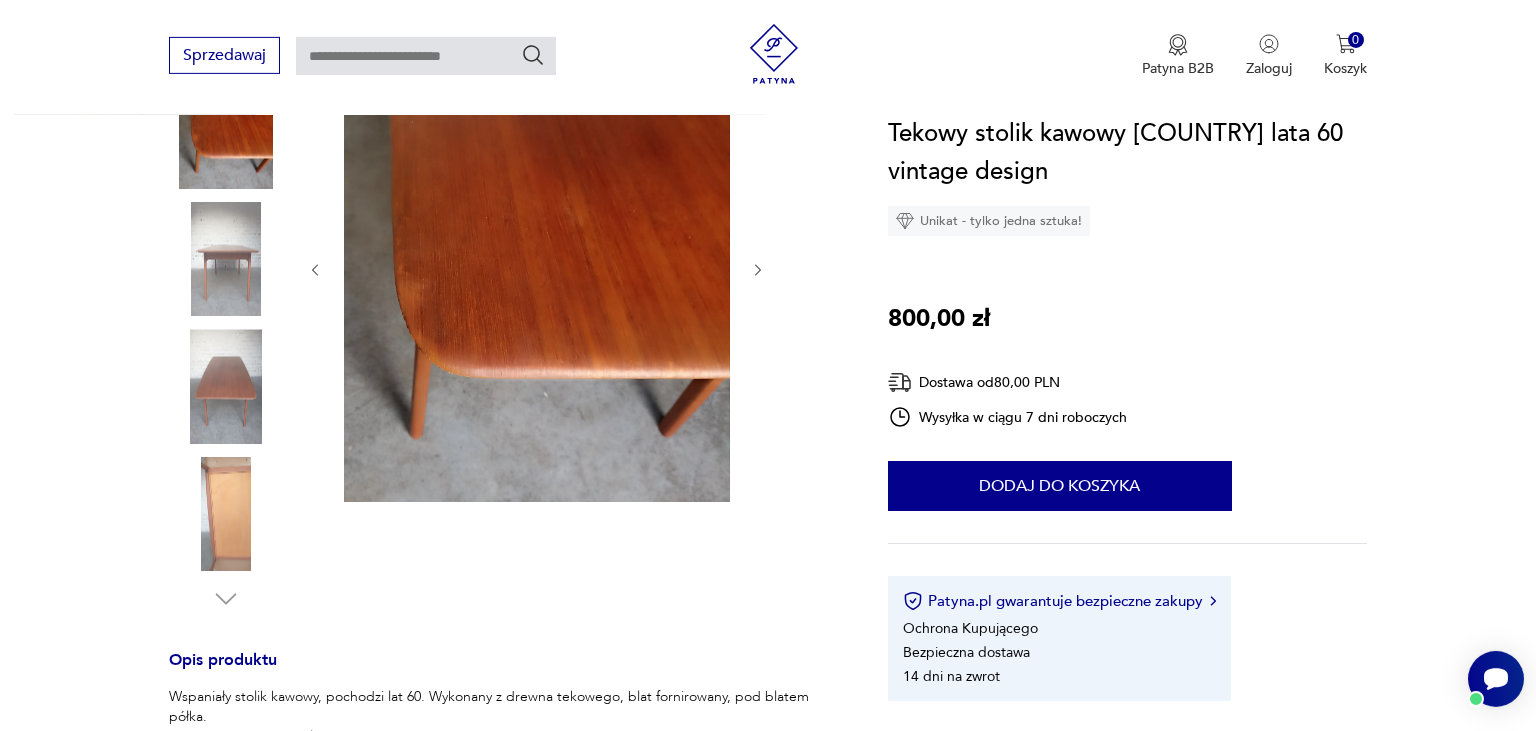 scroll, scrollTop: 0, scrollLeft: 0, axis: both 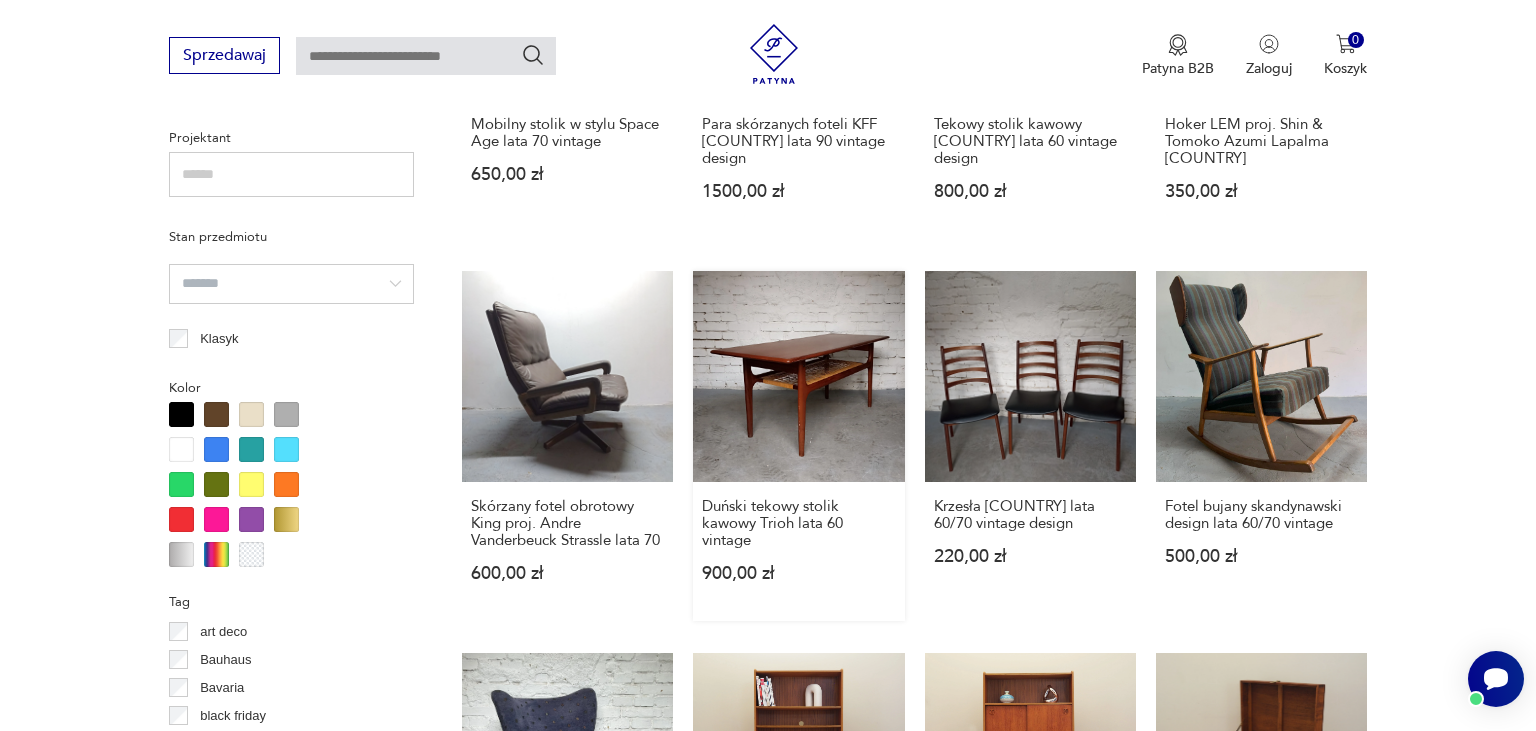 click on "Duński tekowy stolik kawowy Trioh lata 60 vintage 900,00 zł" at bounding box center (798, 446) 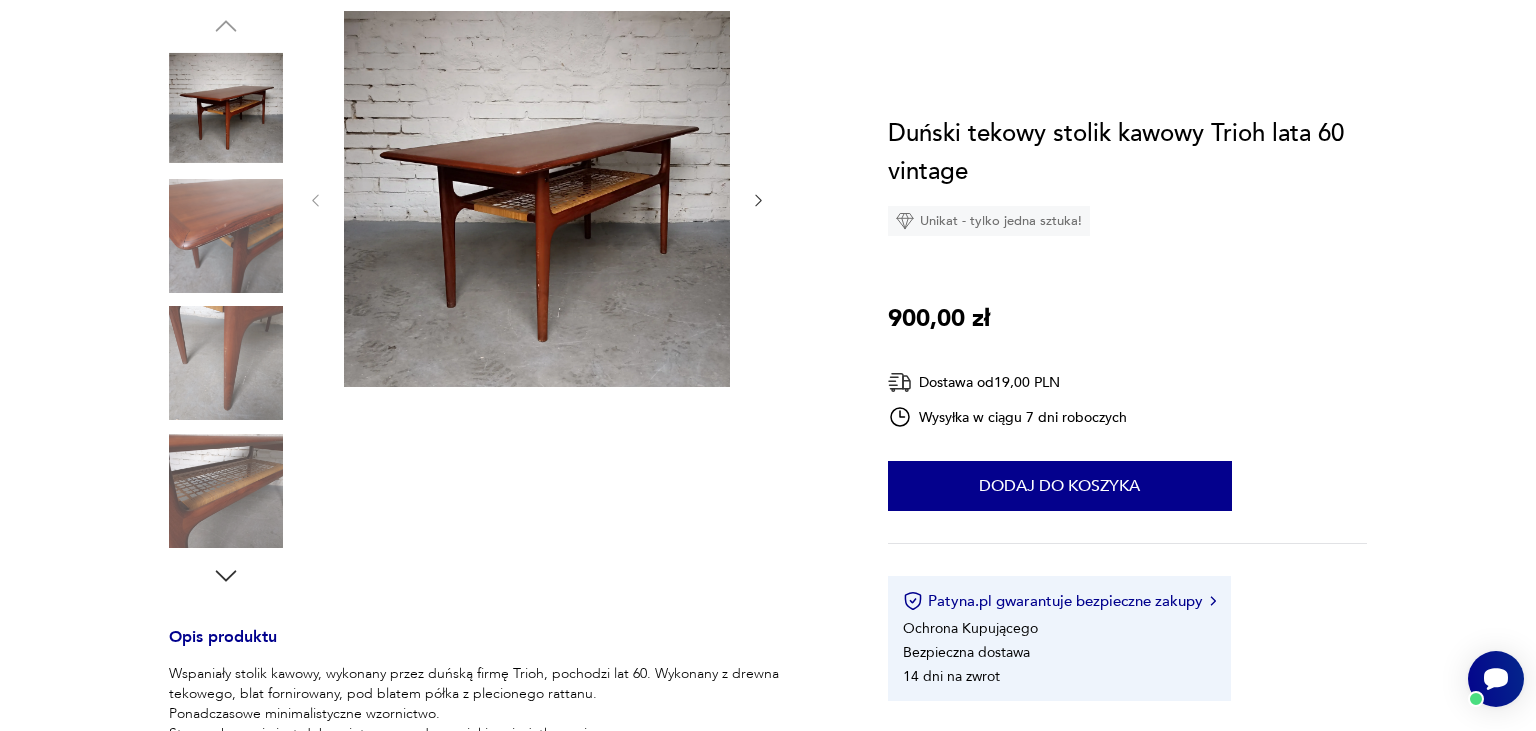 scroll, scrollTop: 0, scrollLeft: 0, axis: both 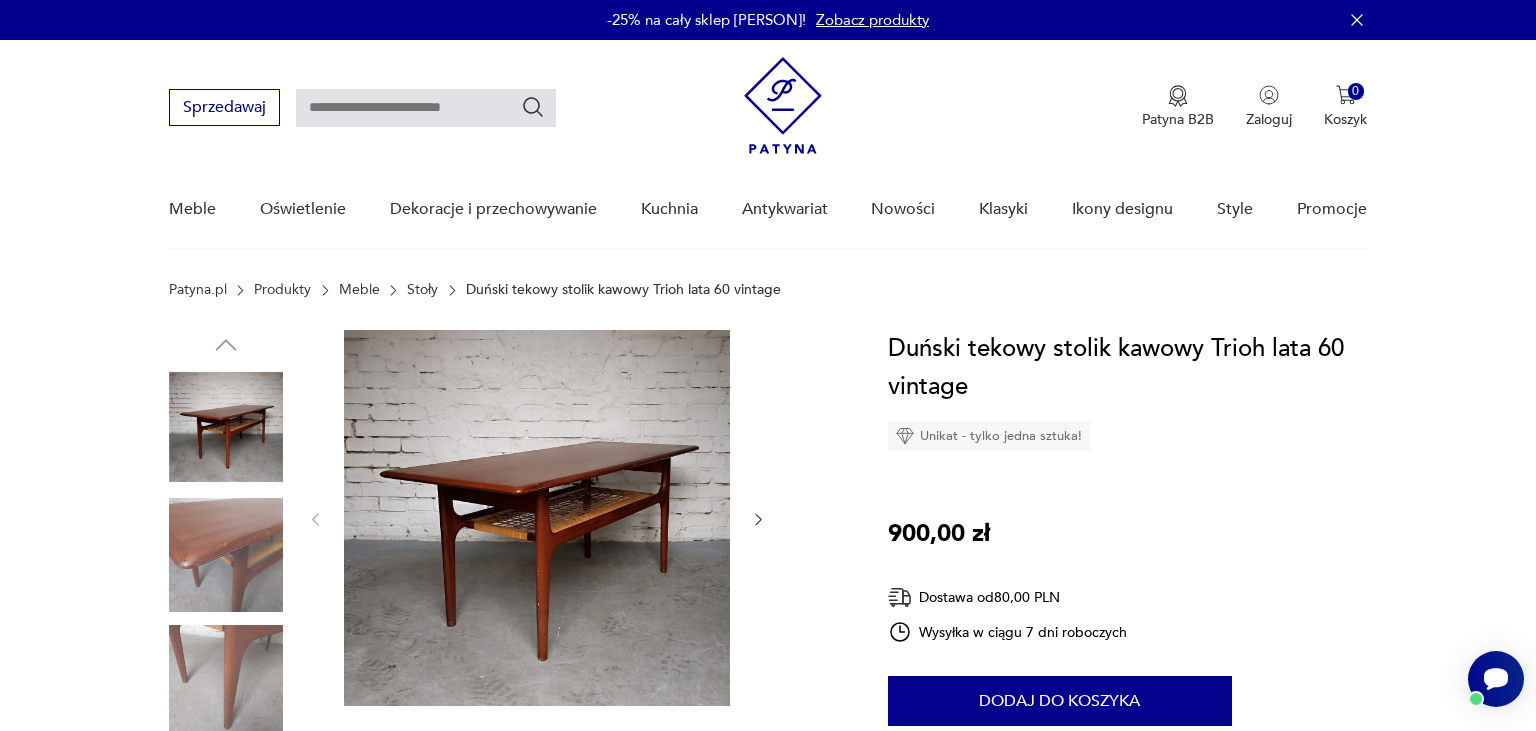 click 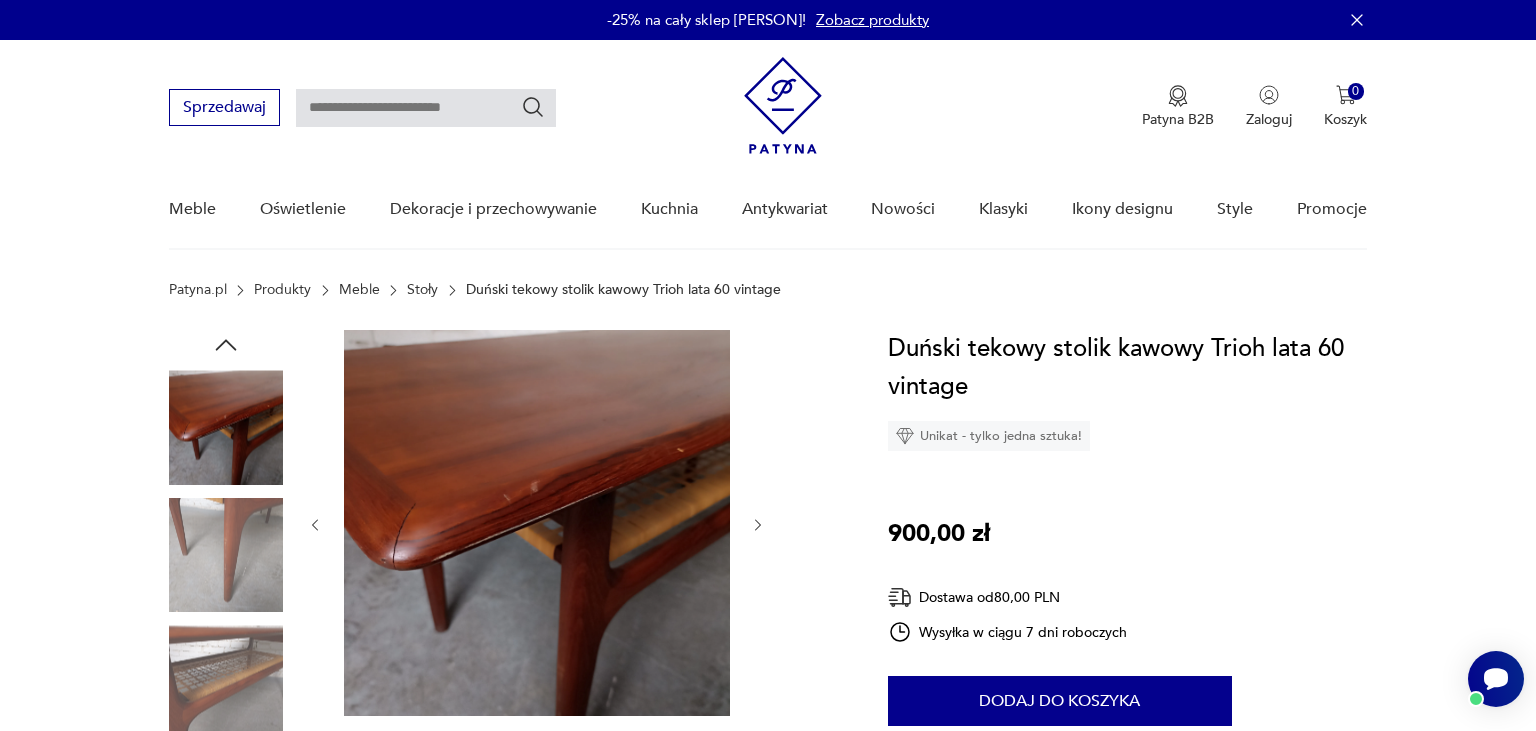 click 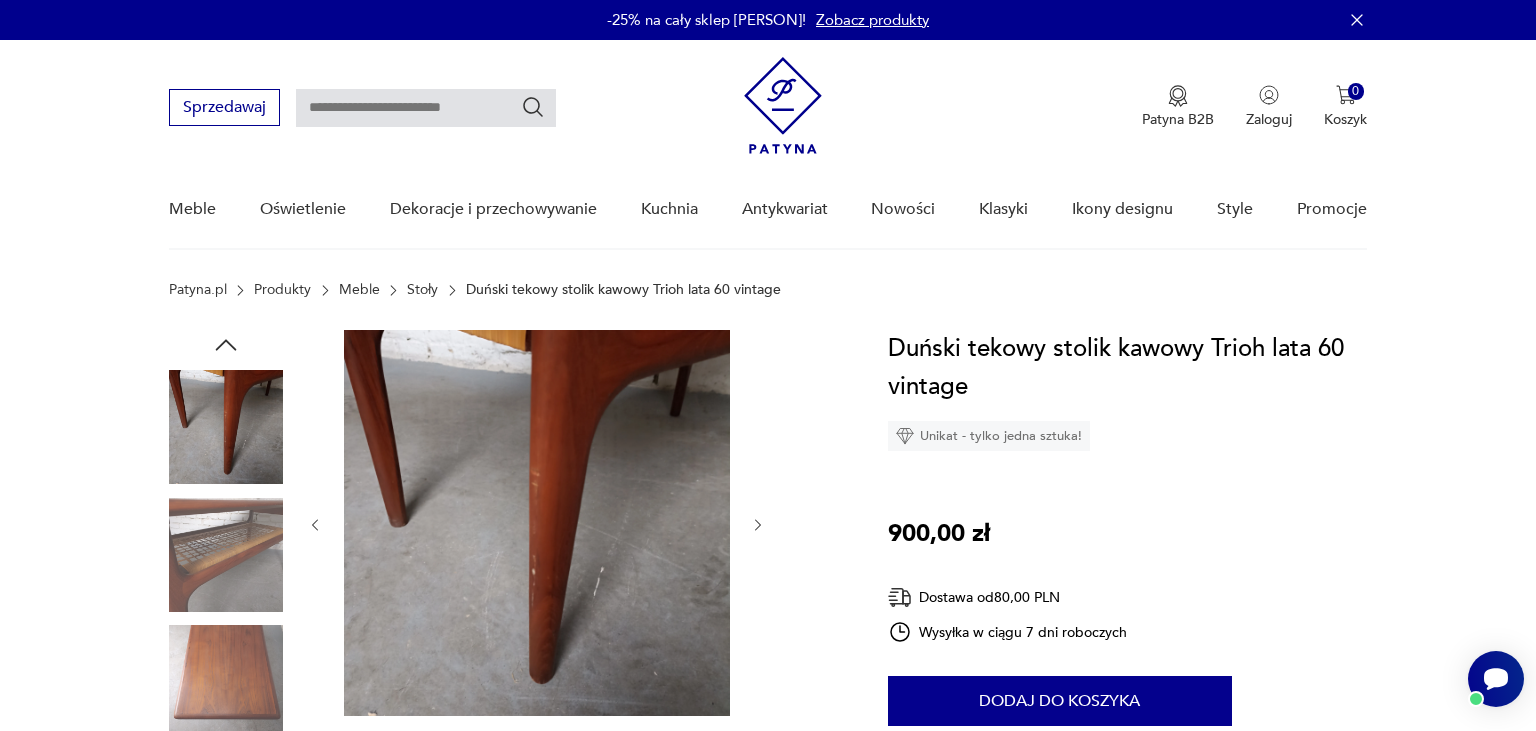 click 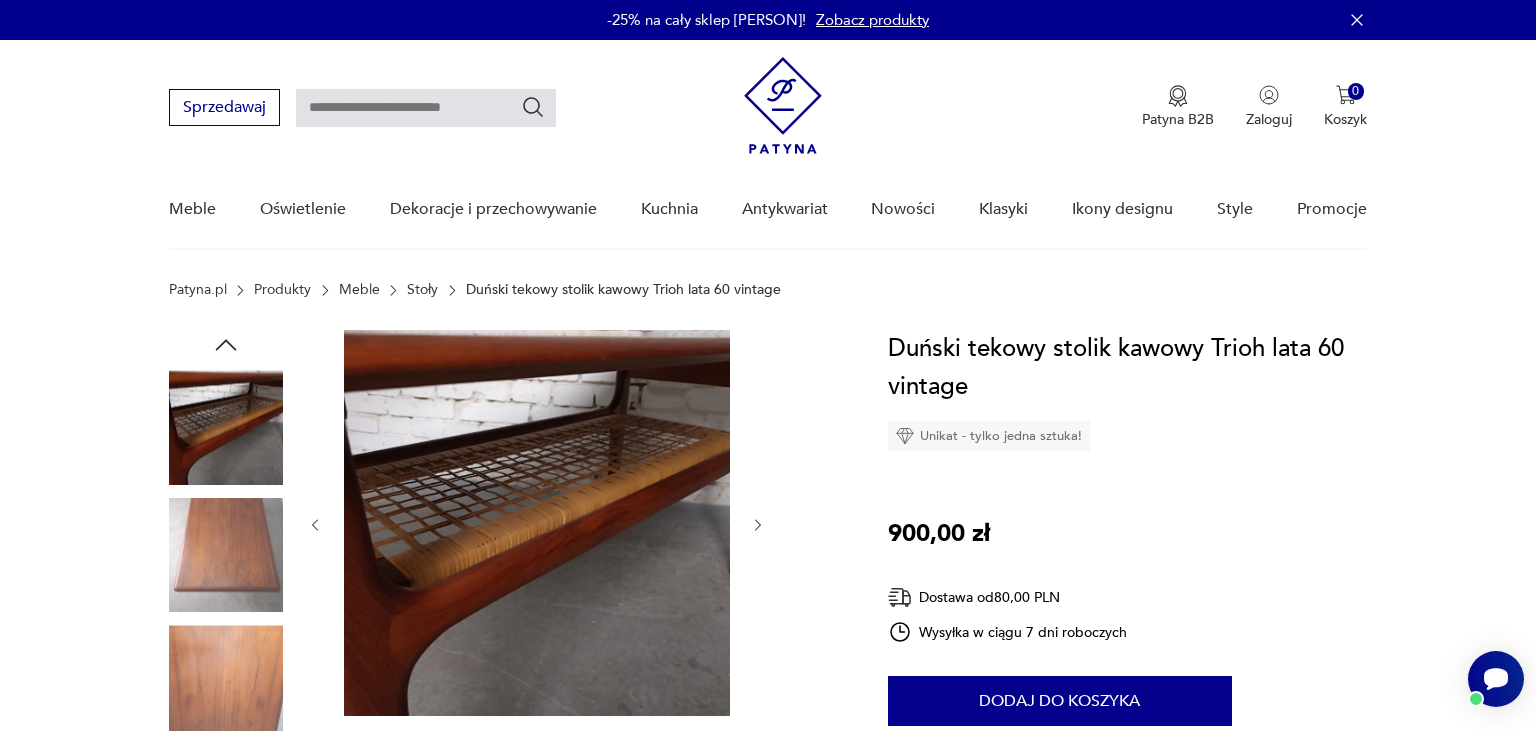 click 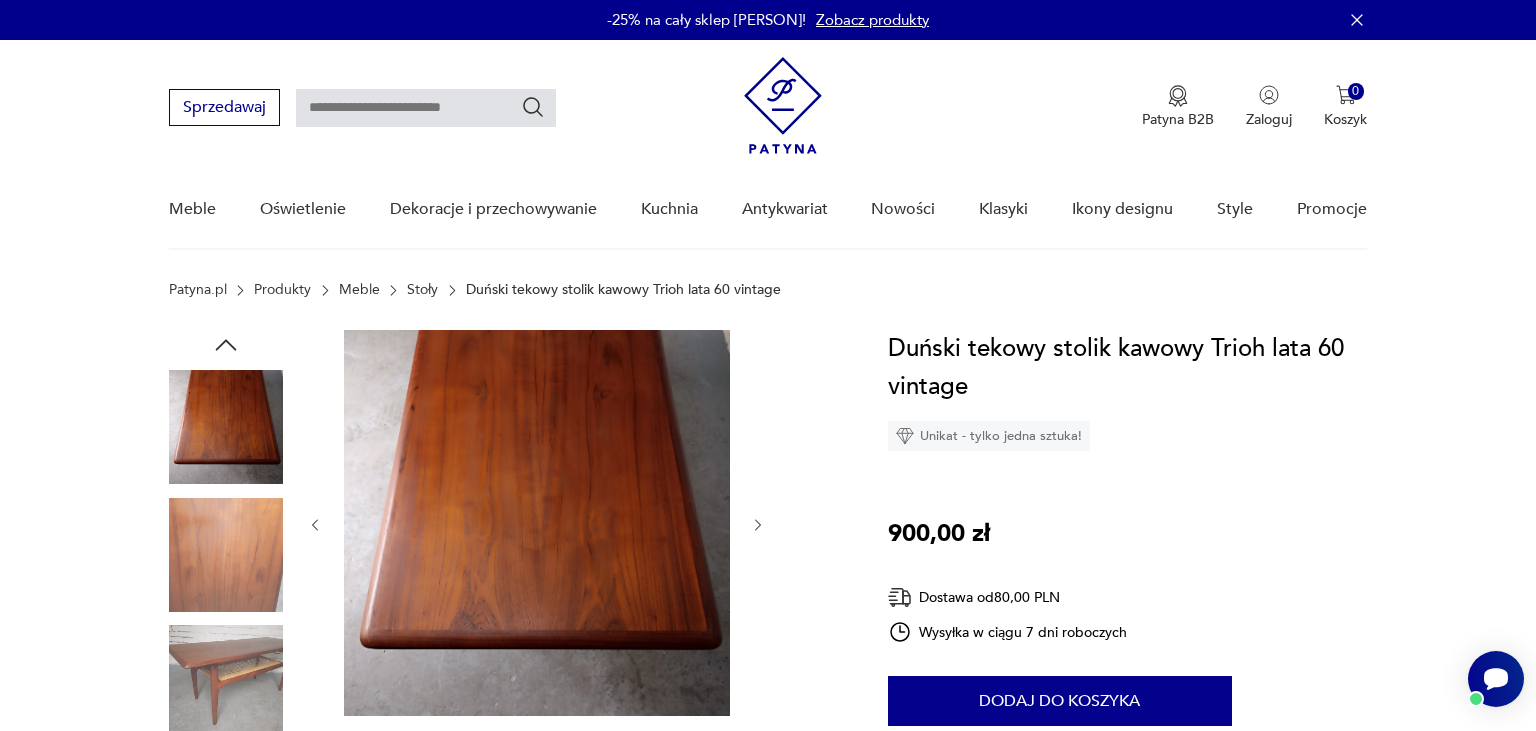 click 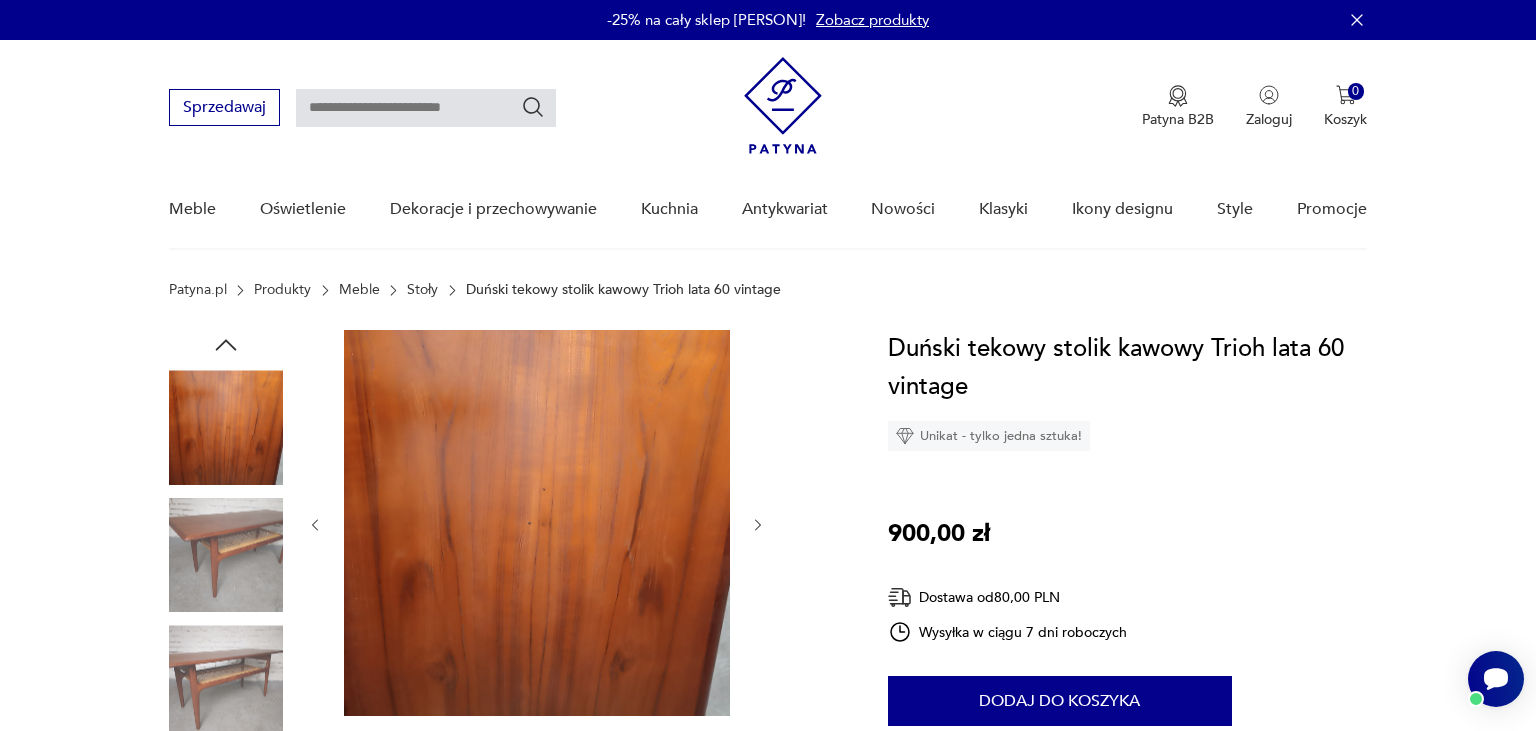 click 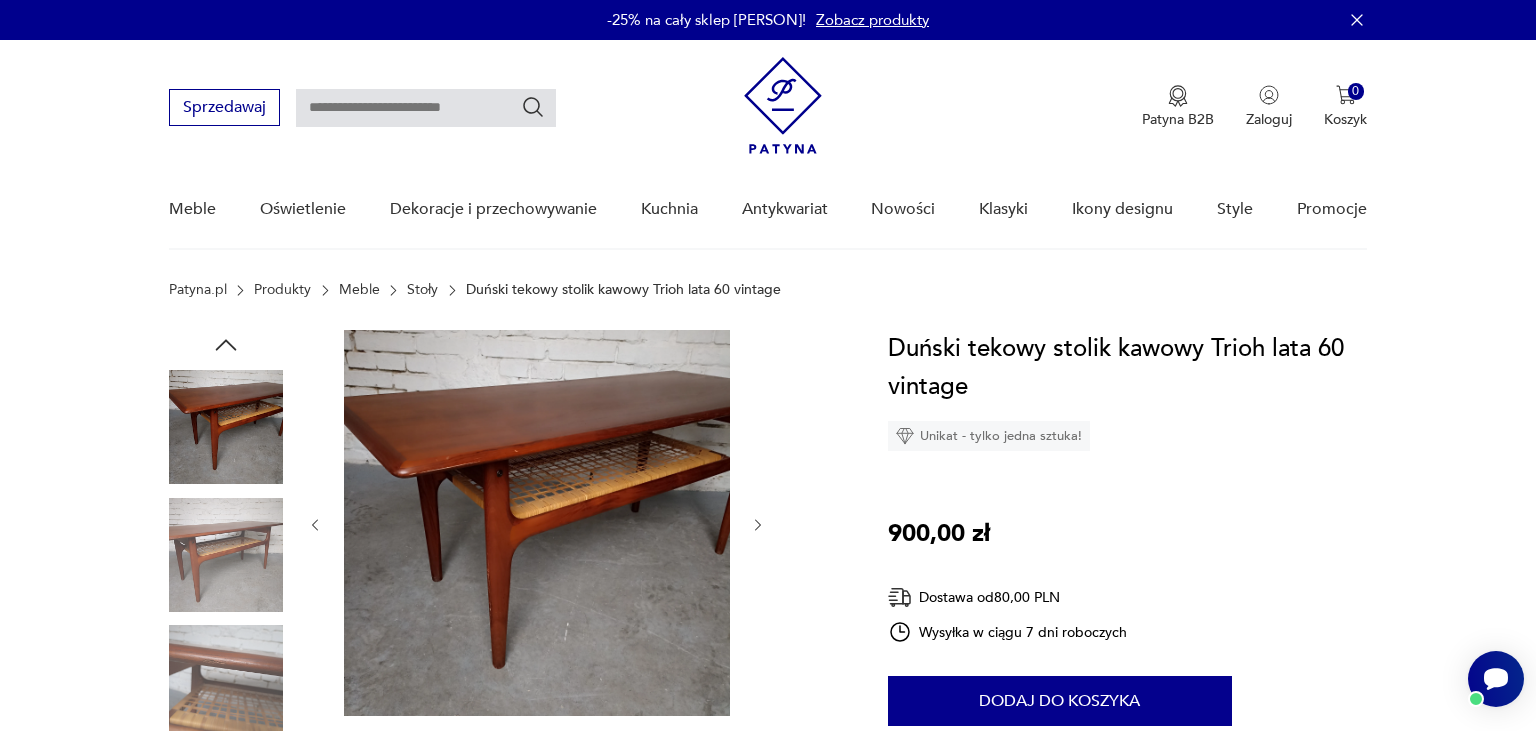 click 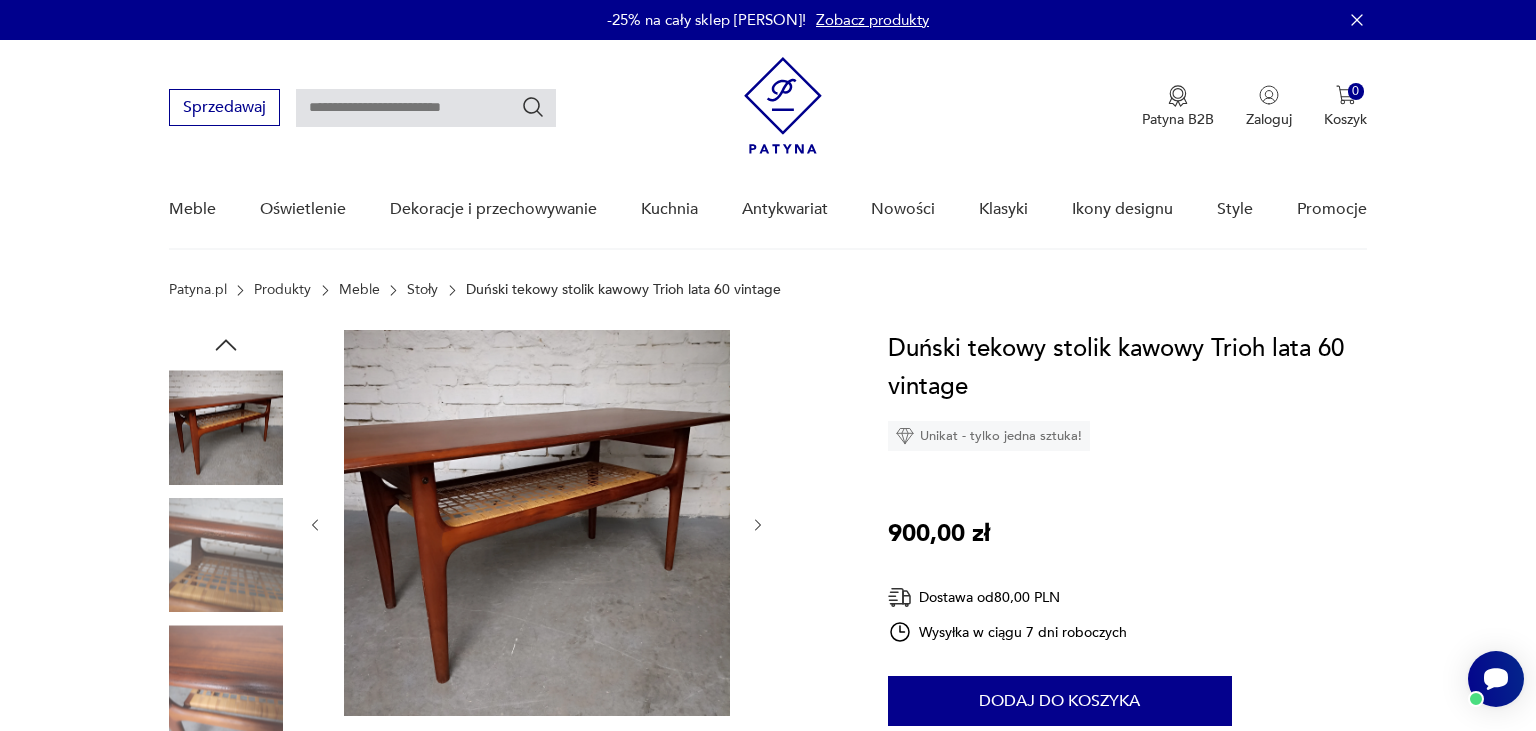 click 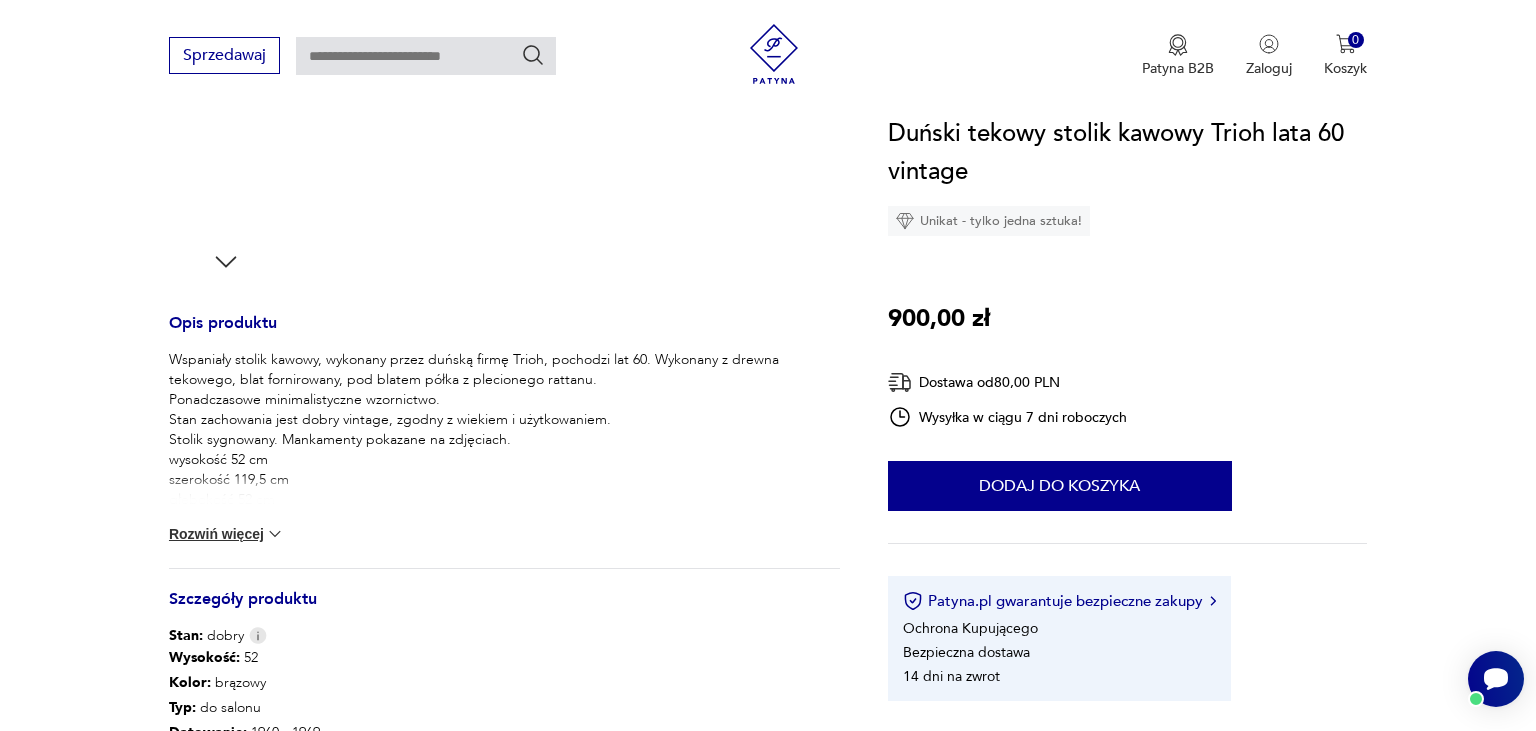 scroll, scrollTop: 950, scrollLeft: 0, axis: vertical 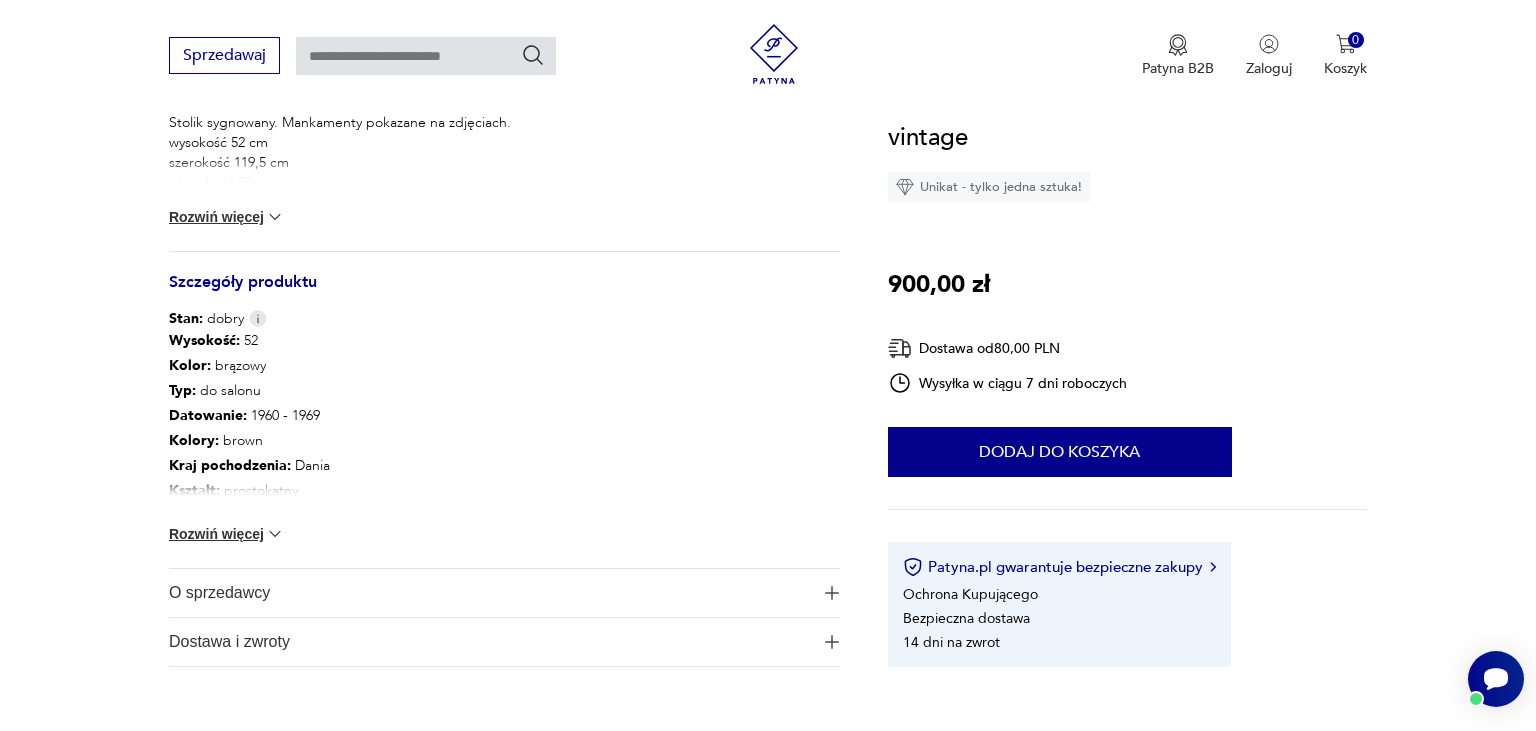click at bounding box center [275, 534] 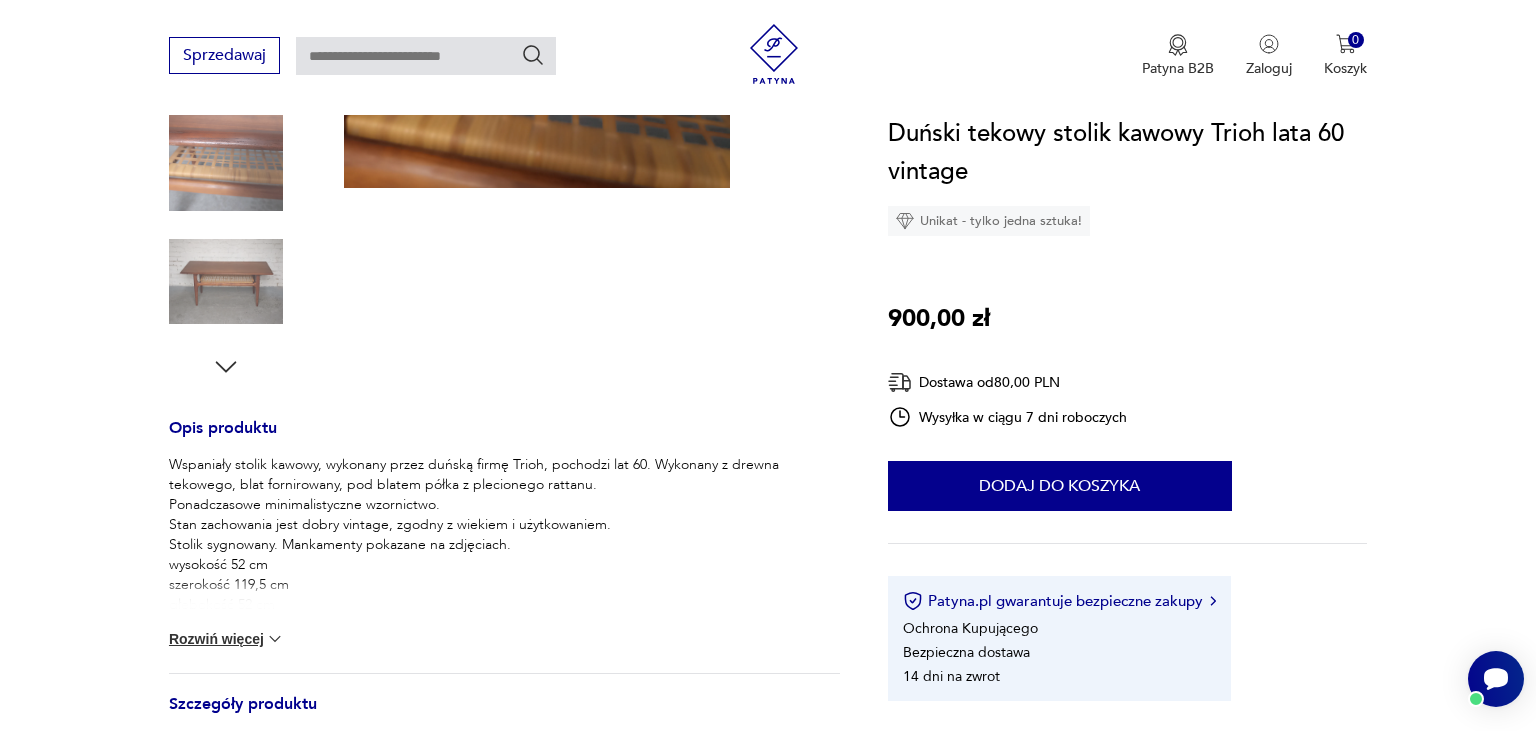 scroll, scrollTop: 0, scrollLeft: 0, axis: both 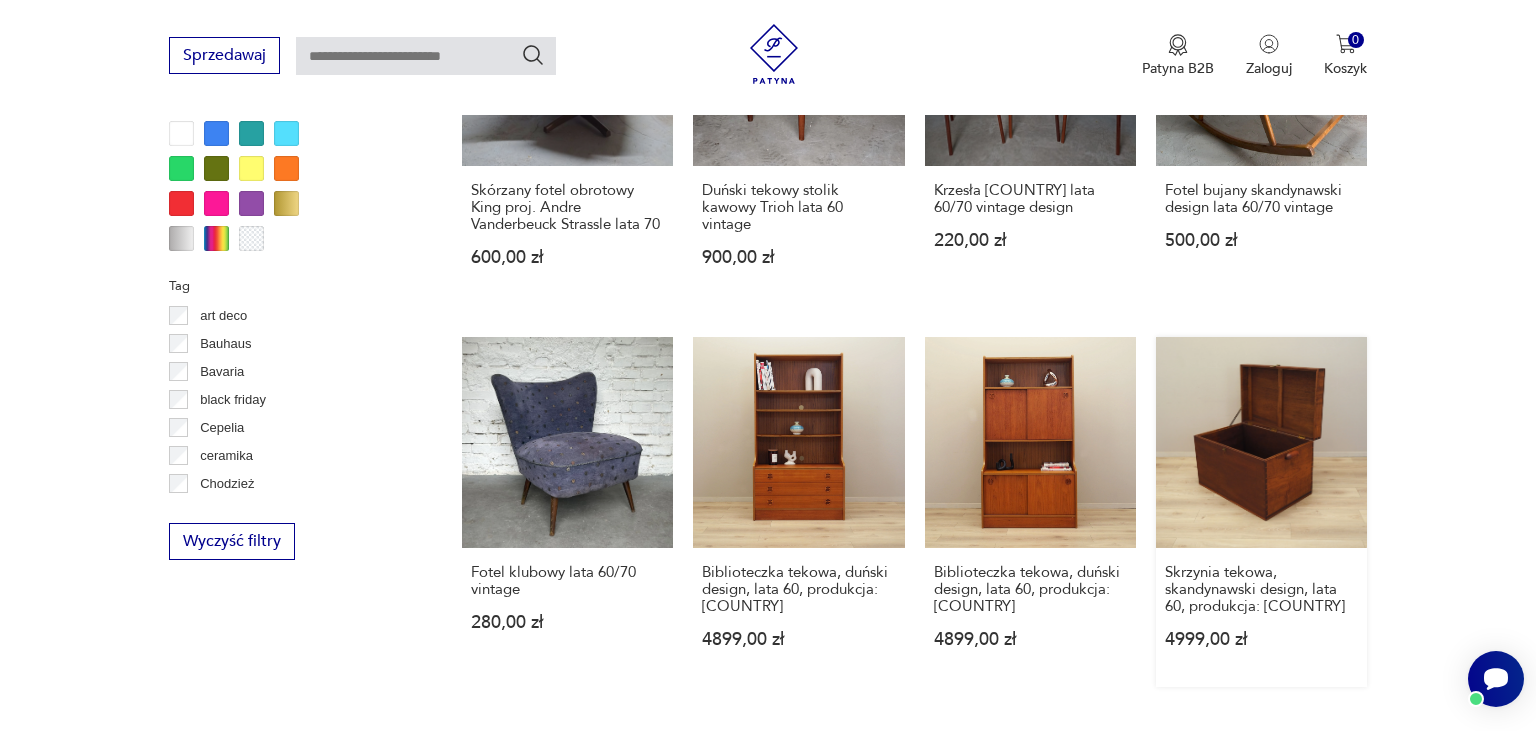 click on "Skrzynia tekowa, skandynawski design, lata 60, produkcja: [COUNTRY] 4999,00 zł" at bounding box center (1261, 512) 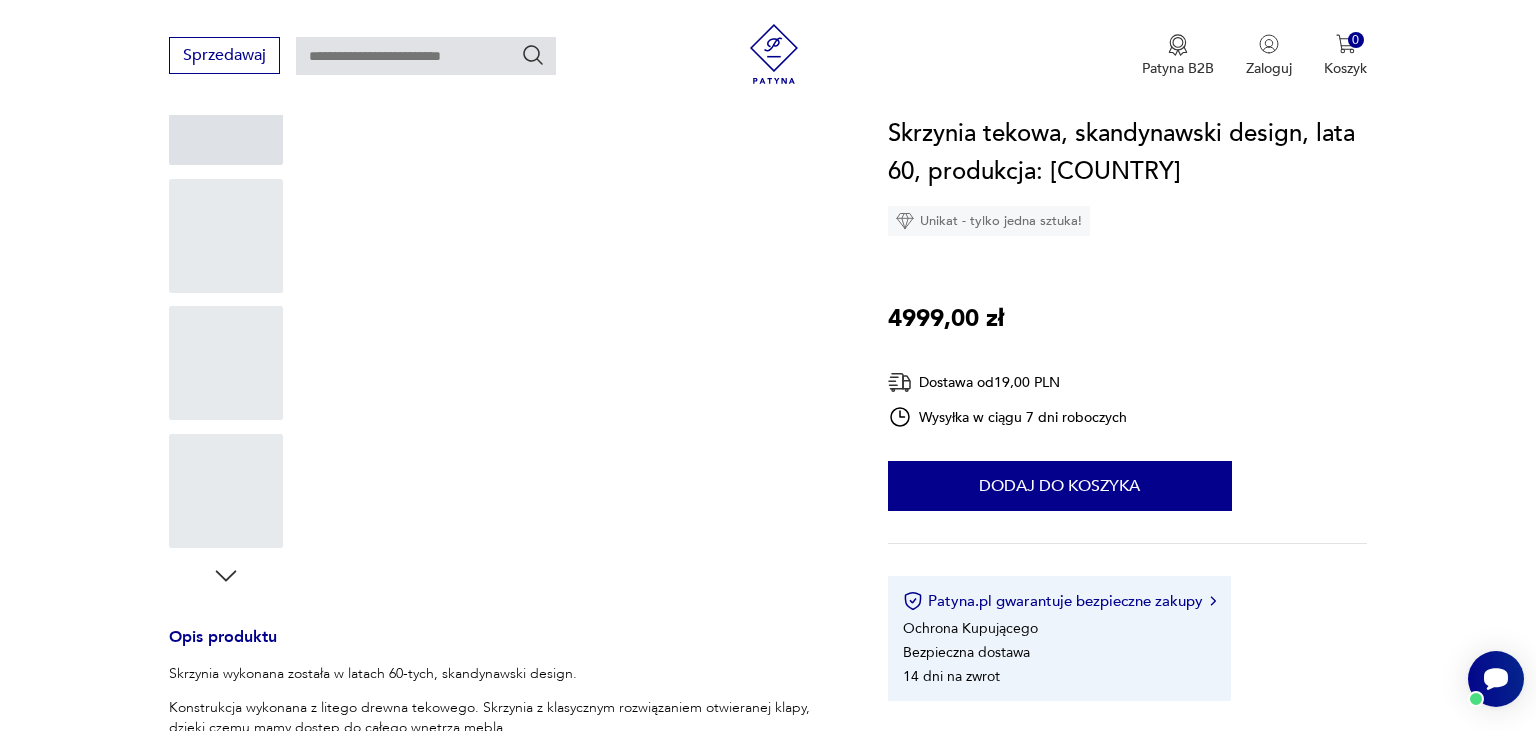scroll, scrollTop: 0, scrollLeft: 0, axis: both 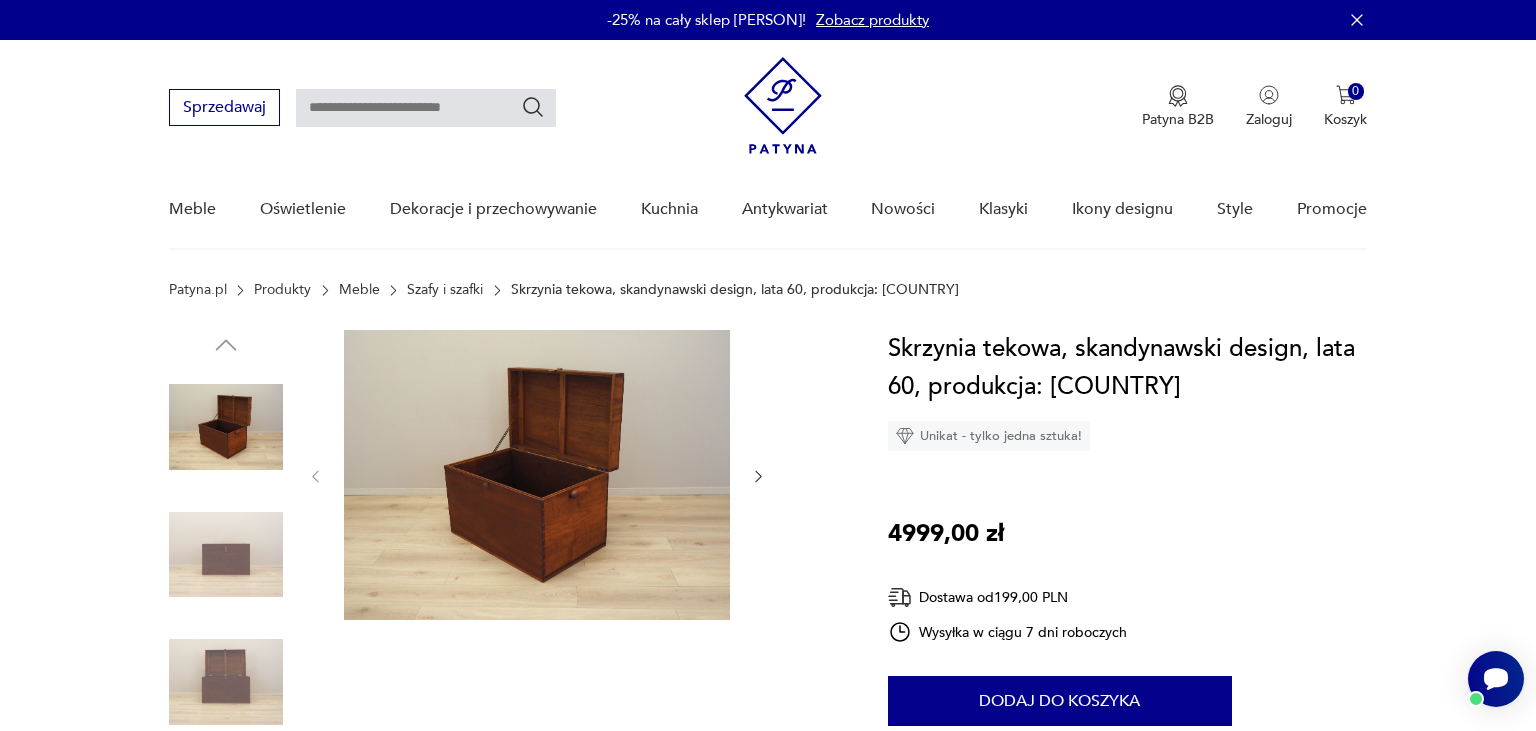 click 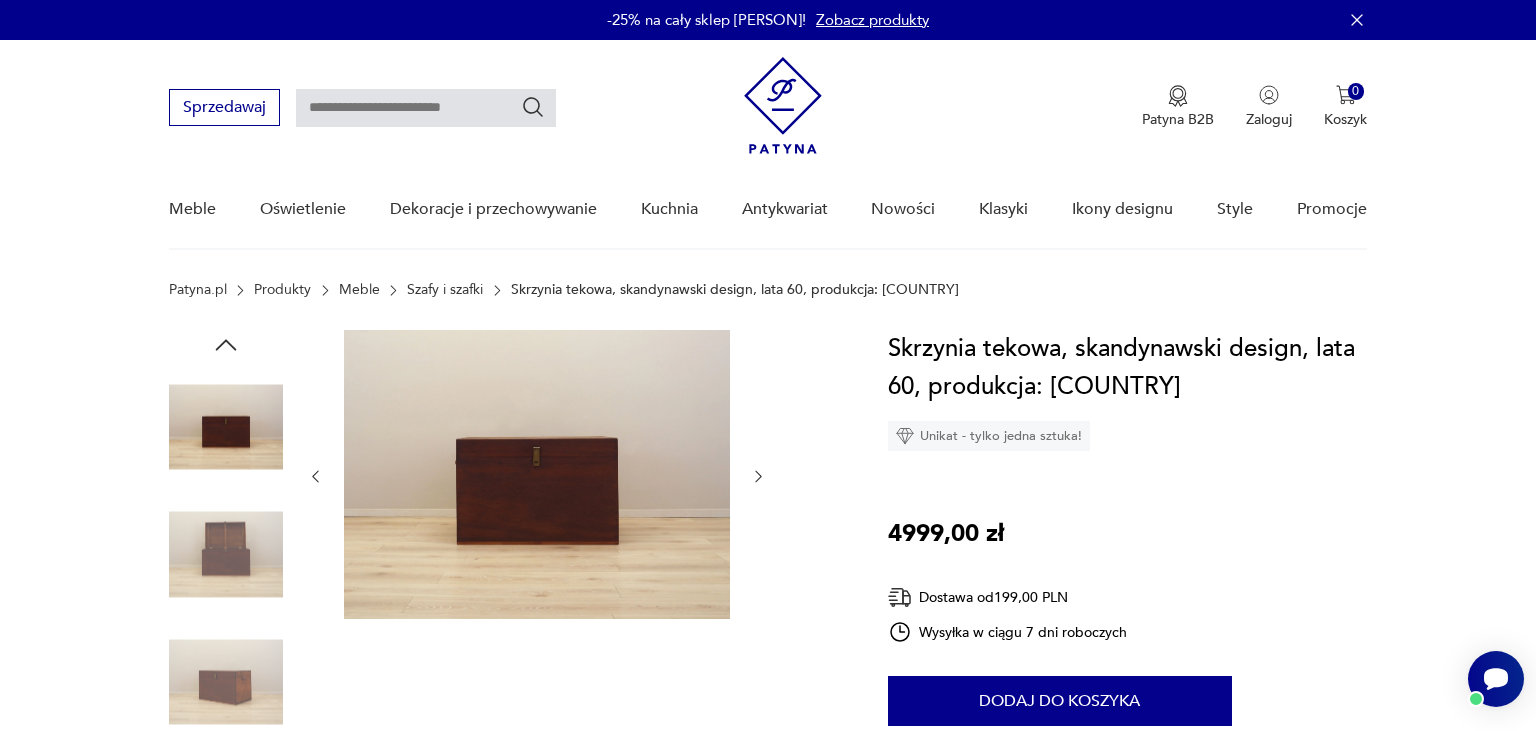 click 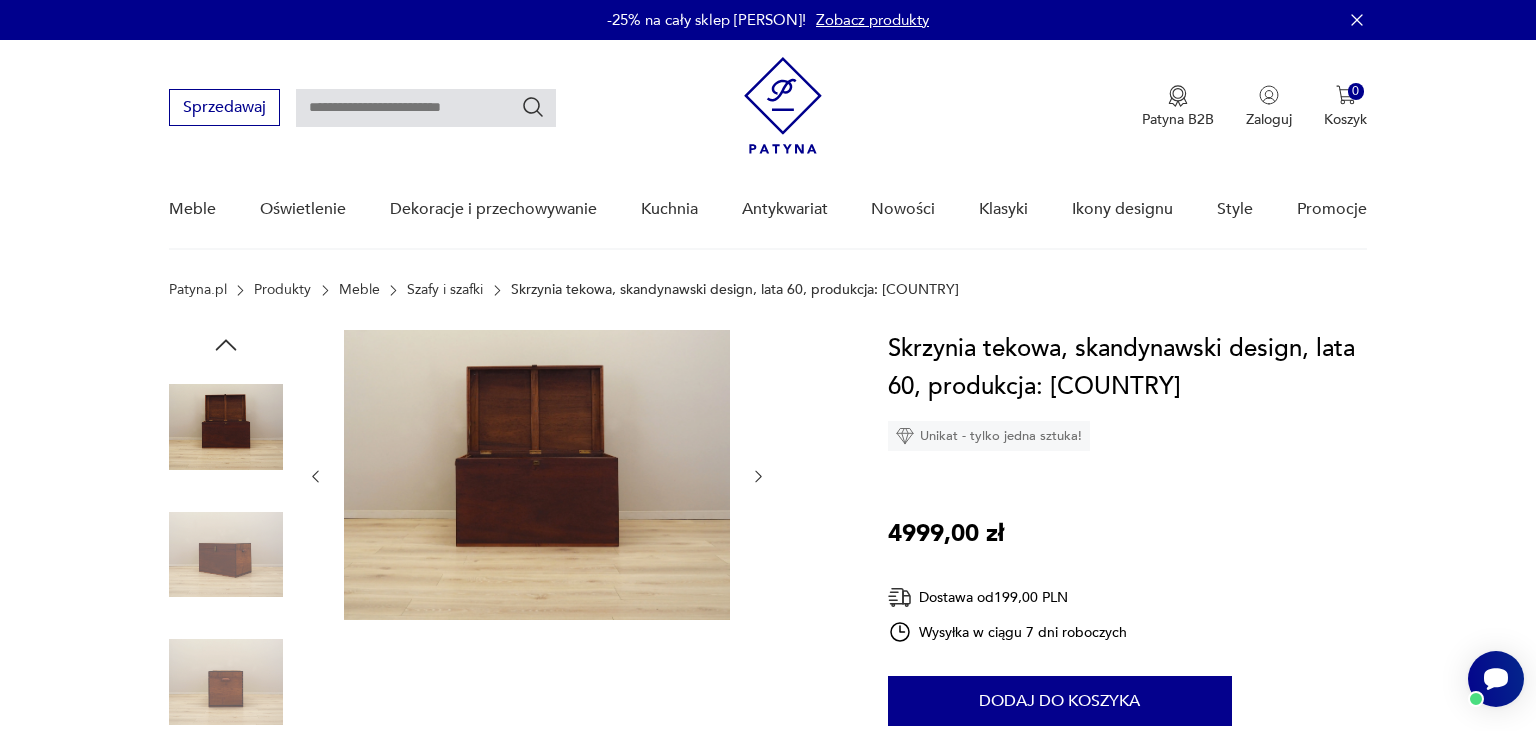 click 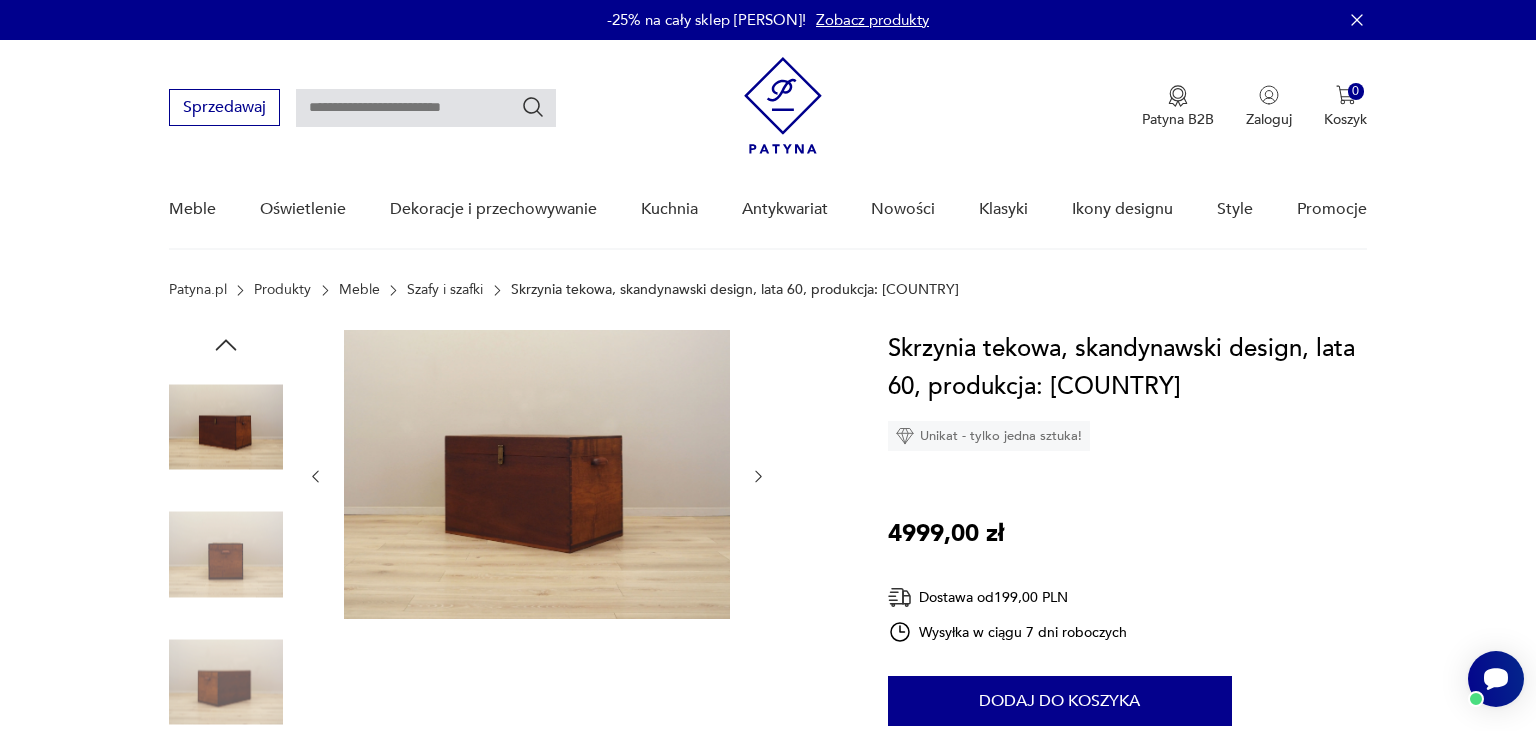 click 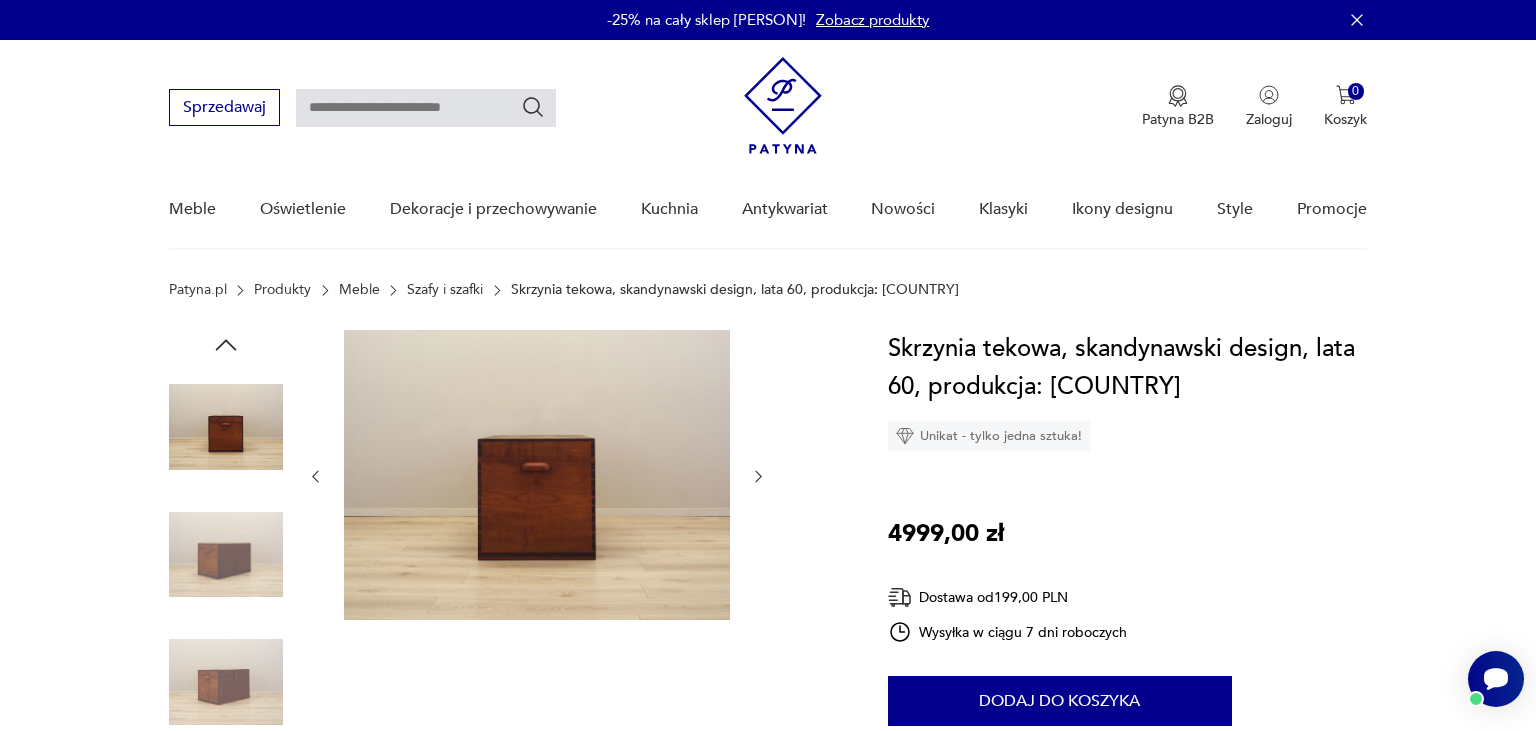 click 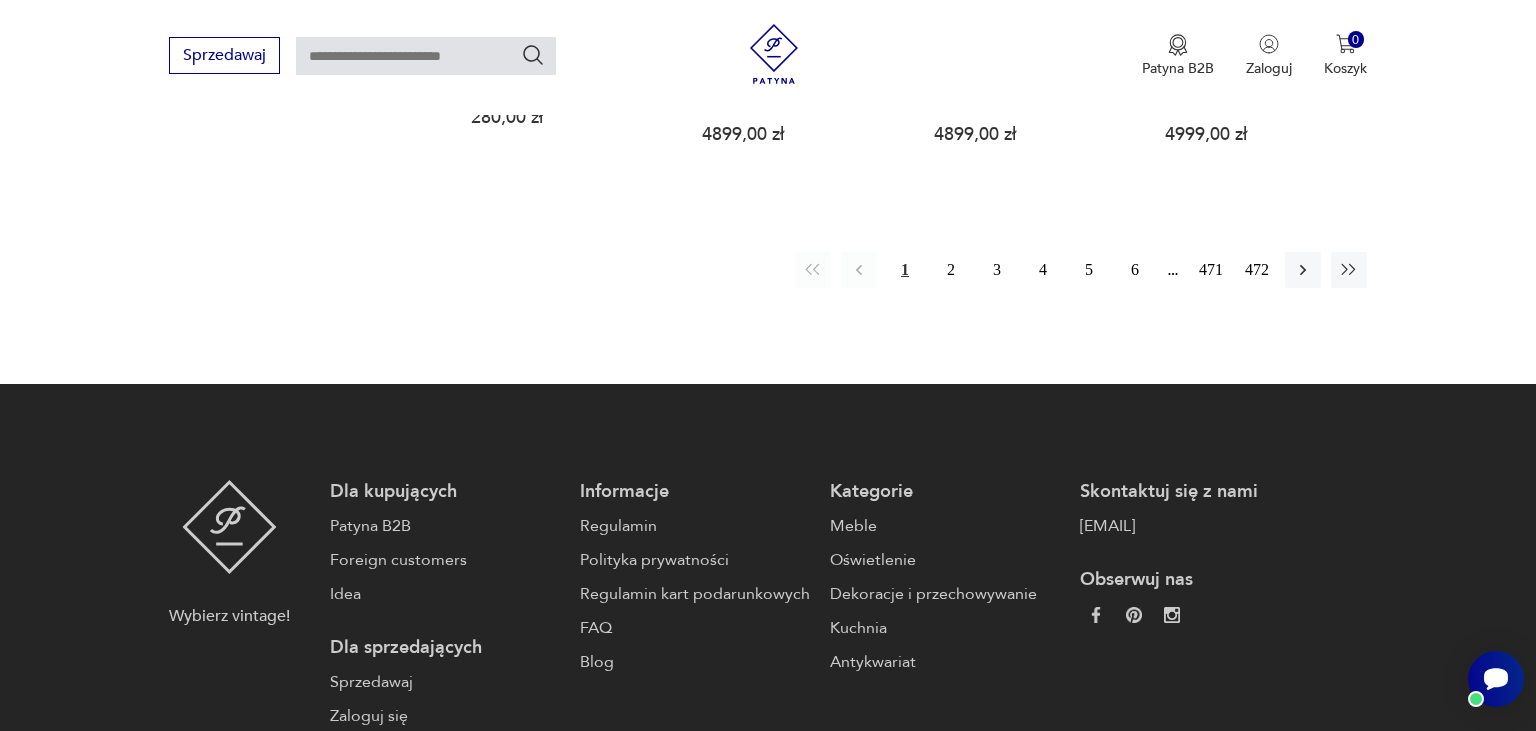 scroll, scrollTop: 2483, scrollLeft: 0, axis: vertical 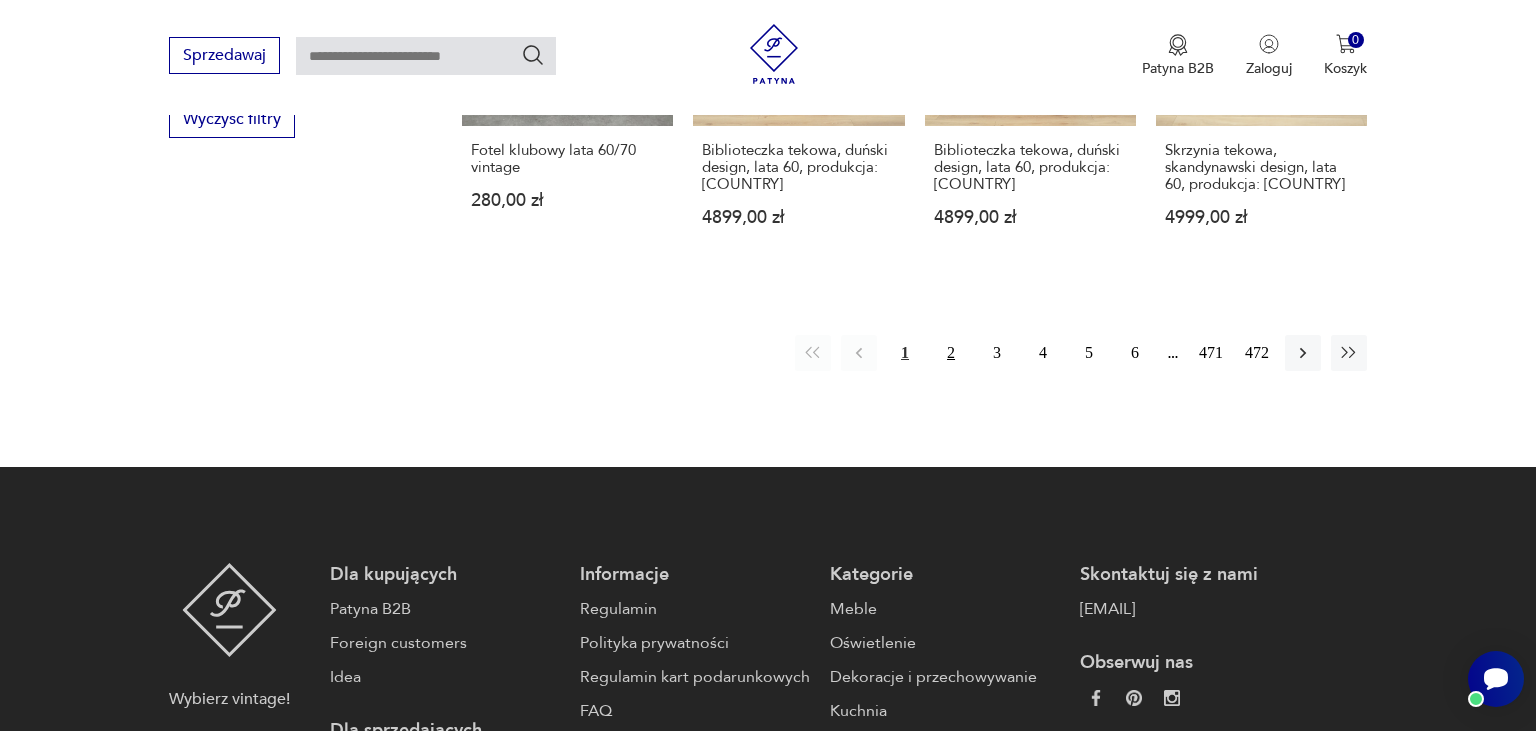 click on "2" at bounding box center [951, 353] 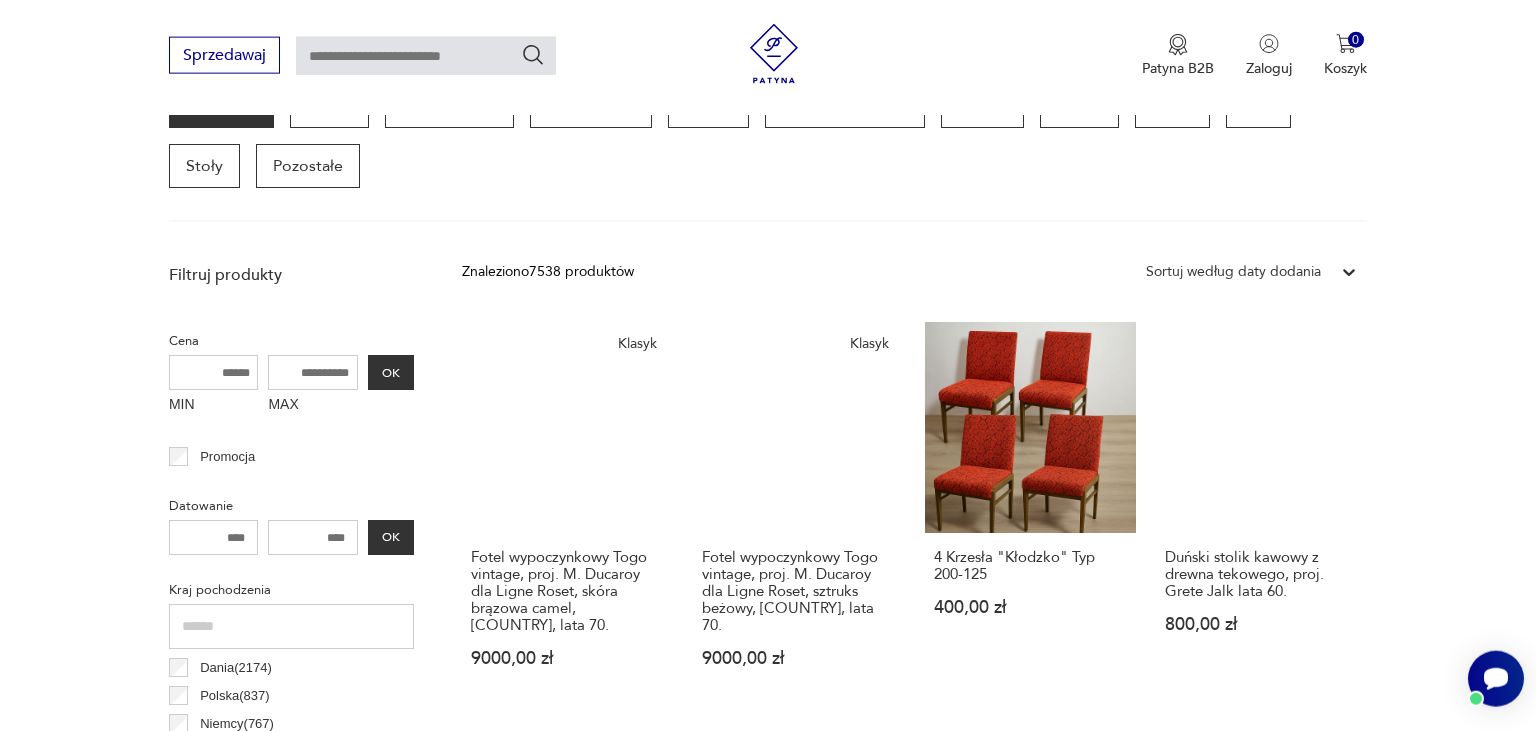 scroll, scrollTop: 545, scrollLeft: 0, axis: vertical 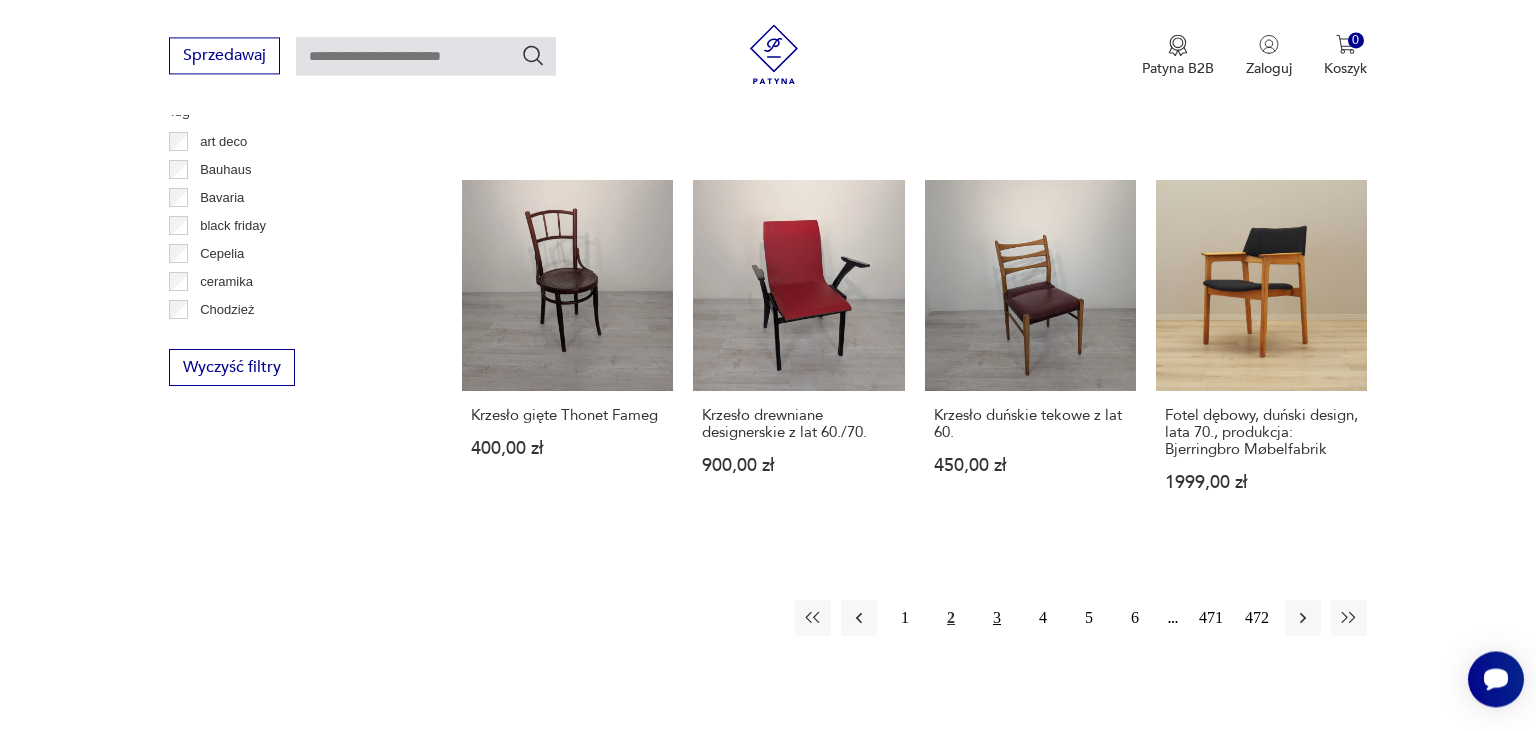 click on "3" at bounding box center [997, 618] 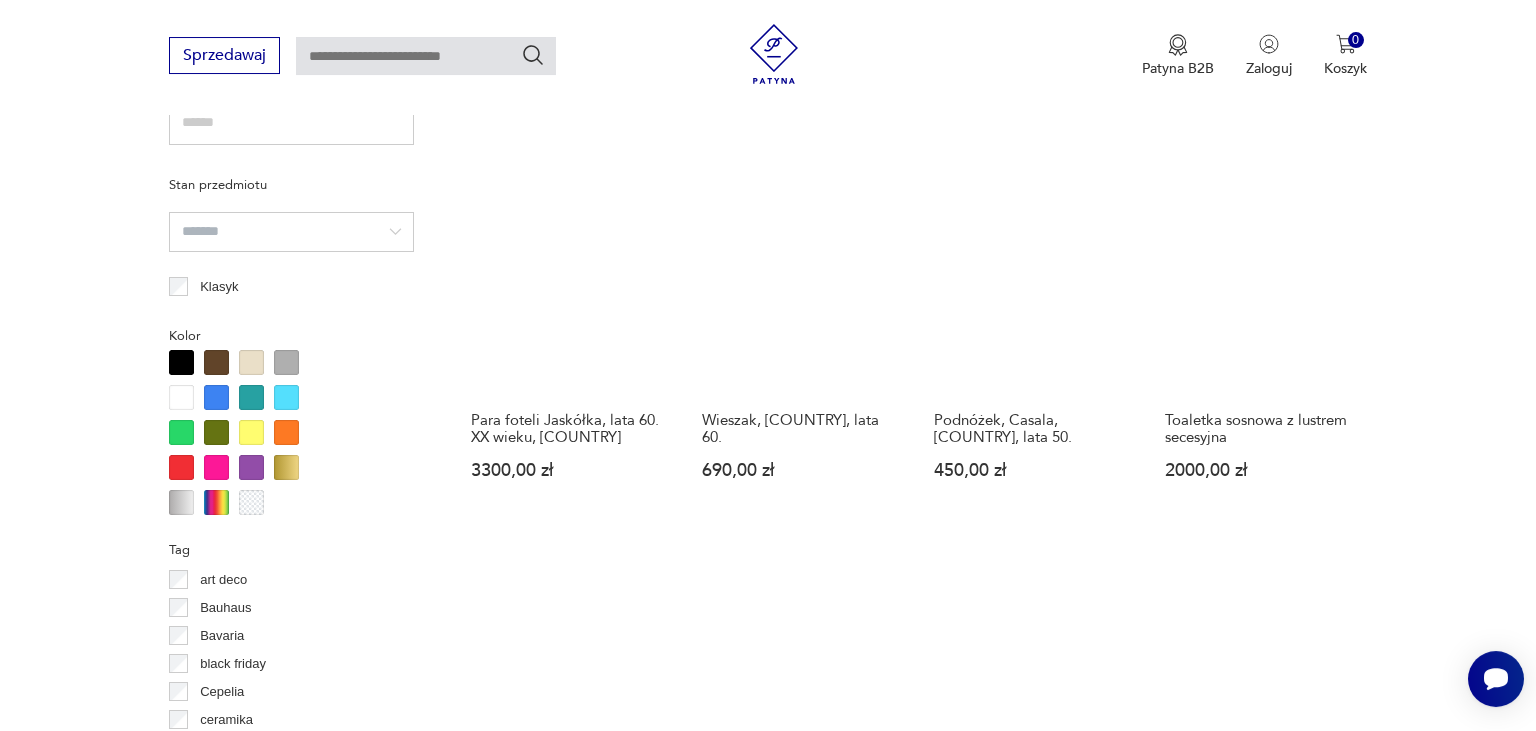 scroll, scrollTop: 1797, scrollLeft: 0, axis: vertical 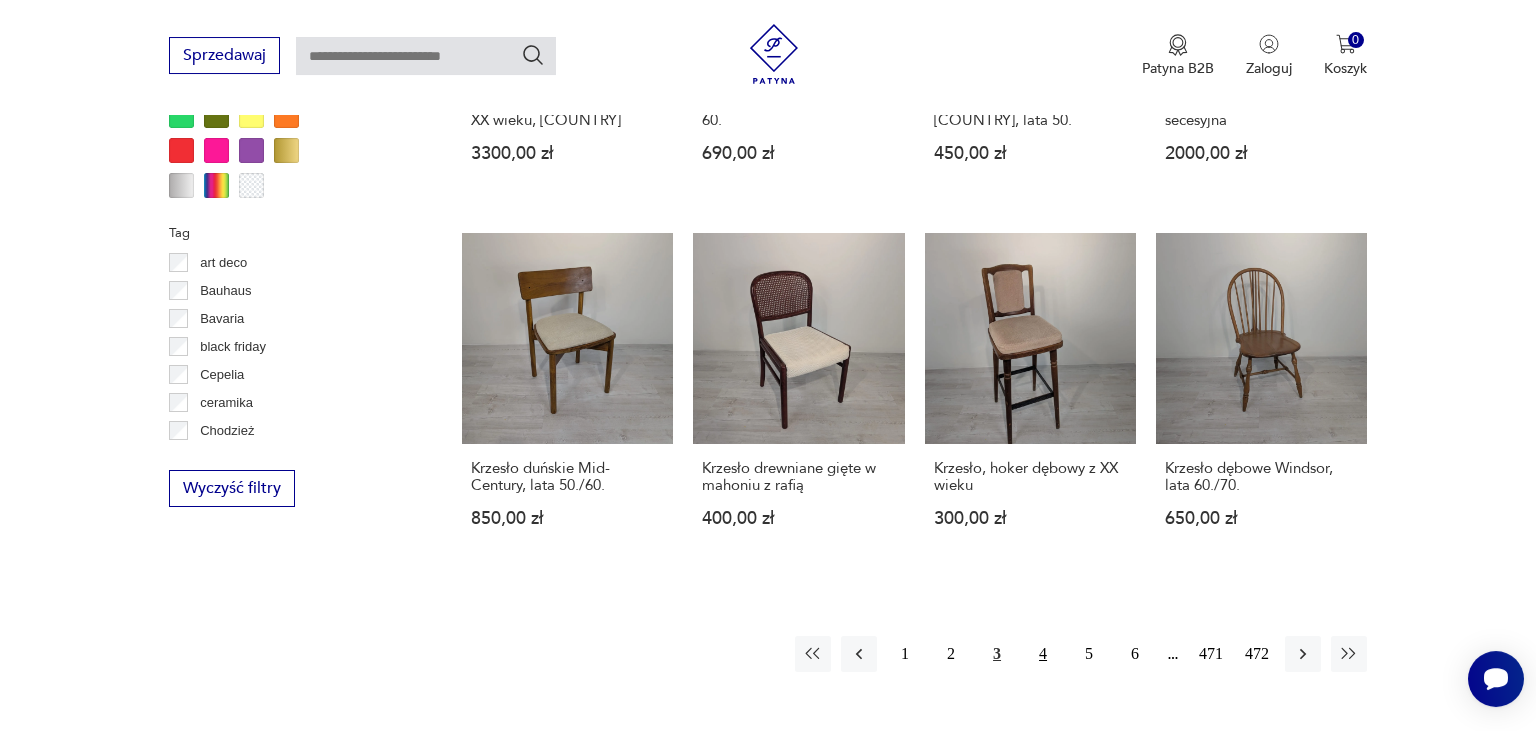 click on "4" at bounding box center (1043, 654) 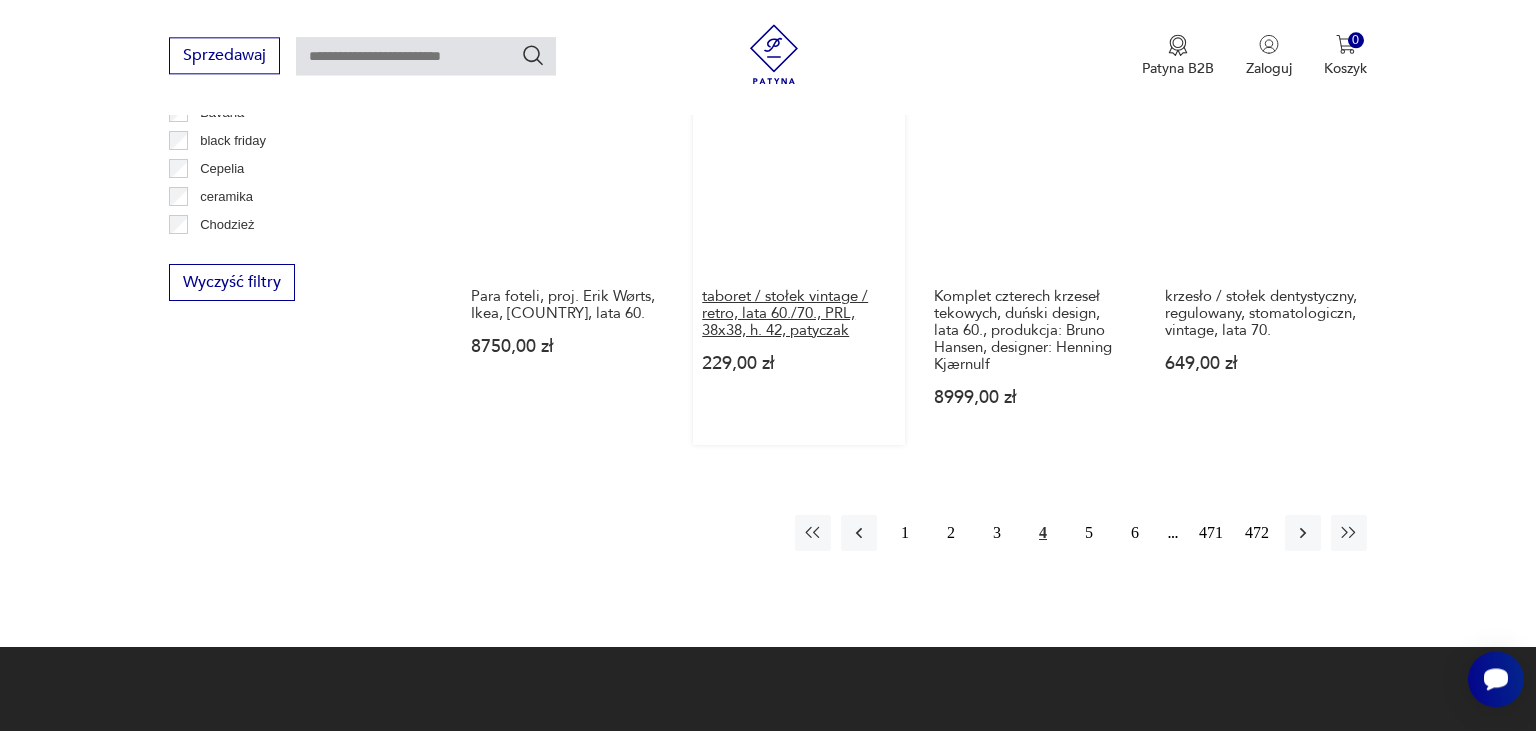 scroll, scrollTop: 2008, scrollLeft: 0, axis: vertical 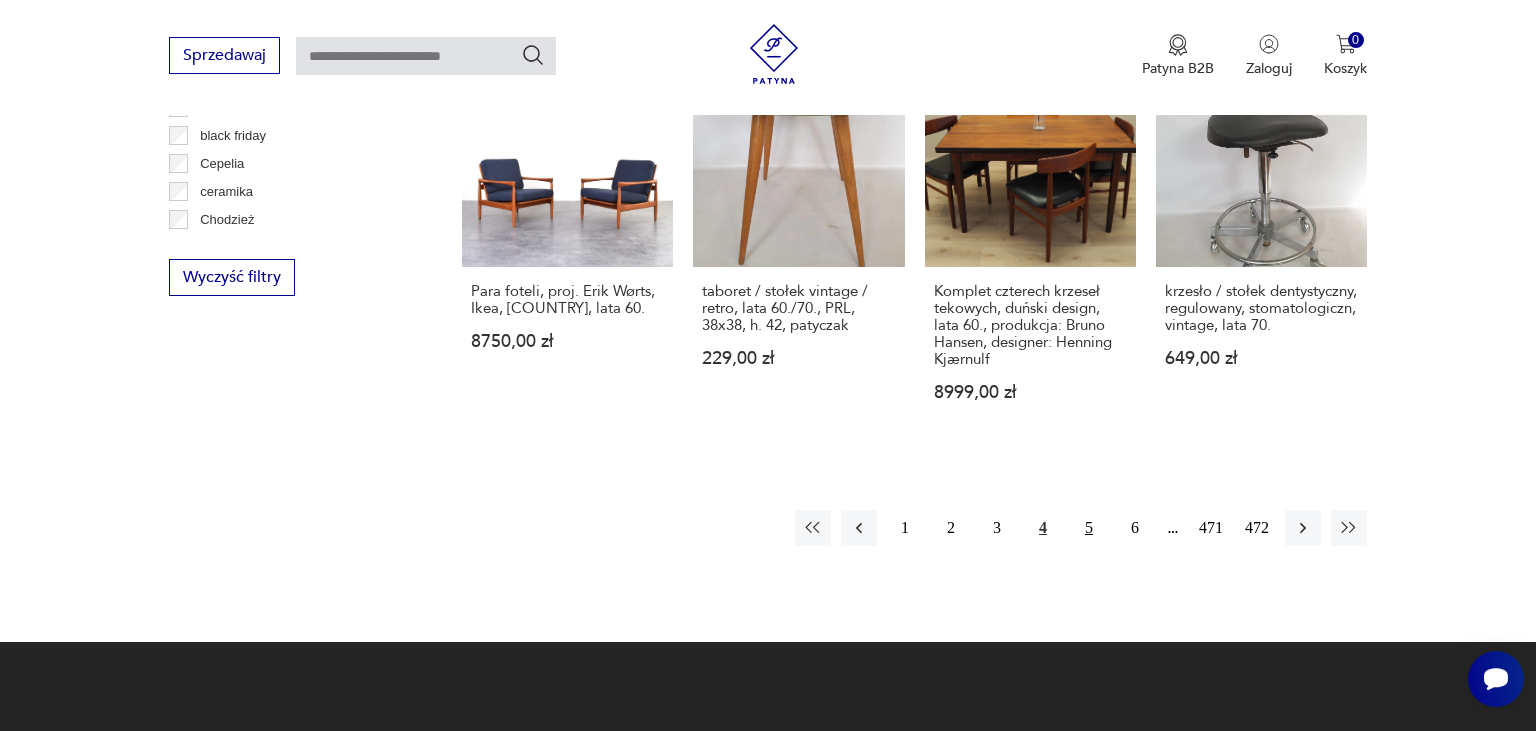 click on "5" at bounding box center (1089, 528) 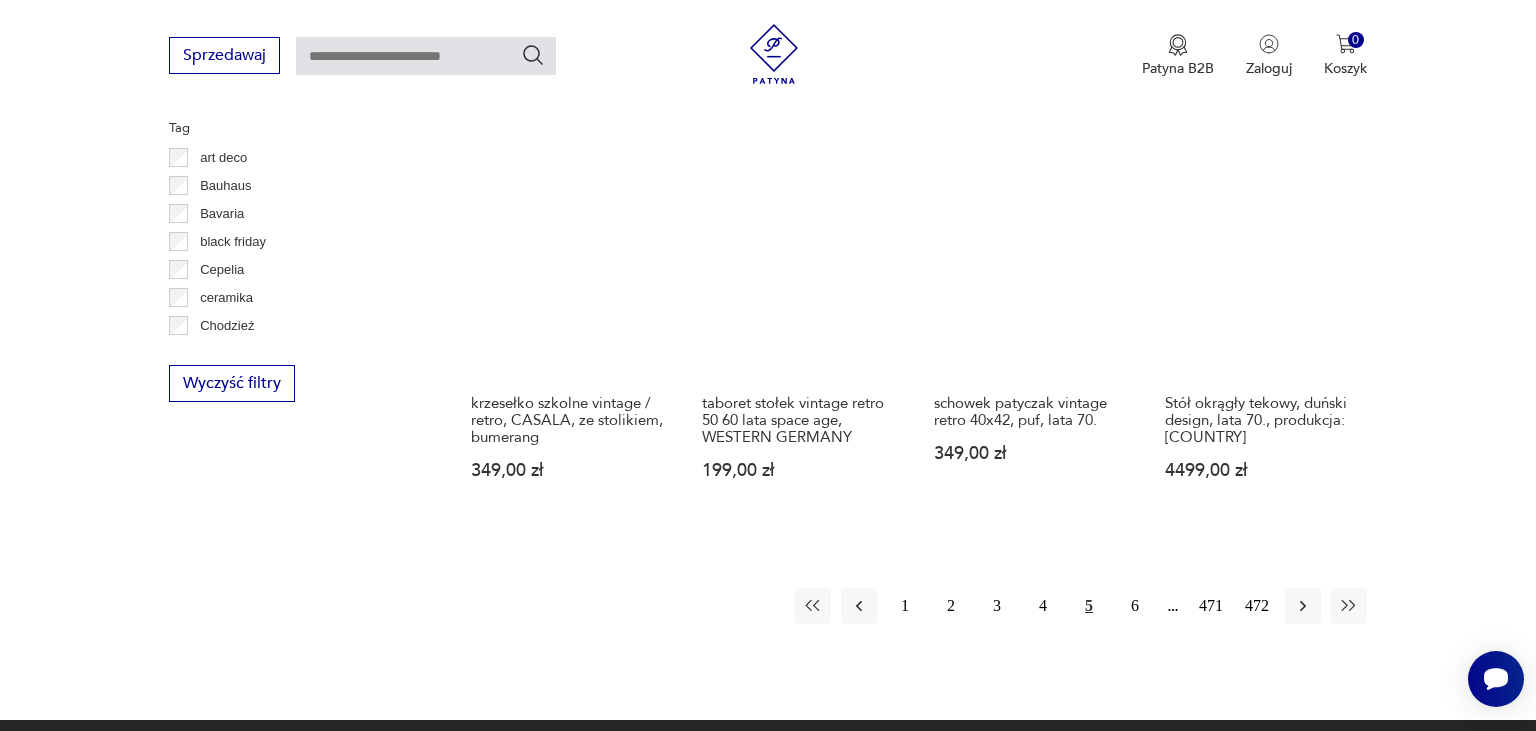 scroll, scrollTop: 1902, scrollLeft: 0, axis: vertical 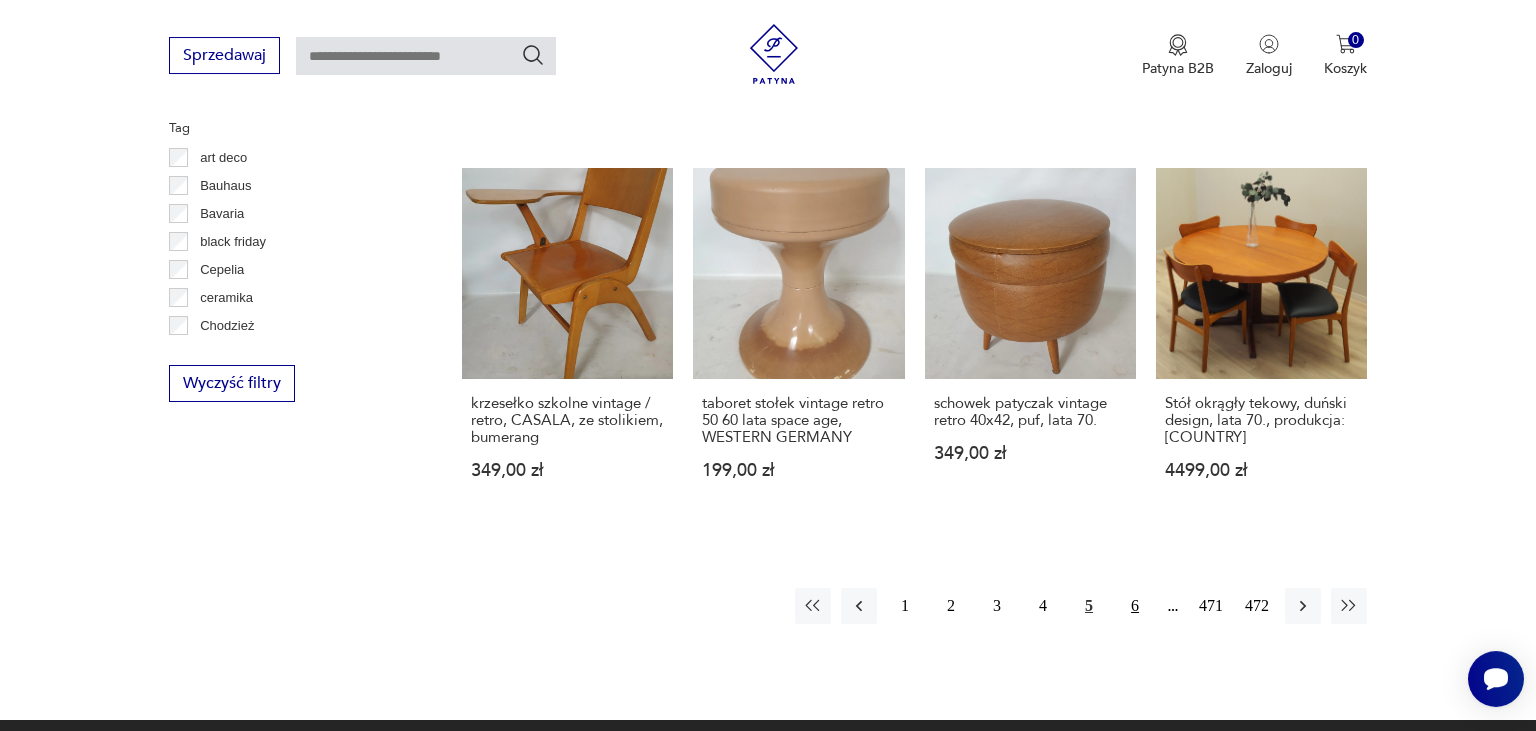 click on "6" at bounding box center [1135, 606] 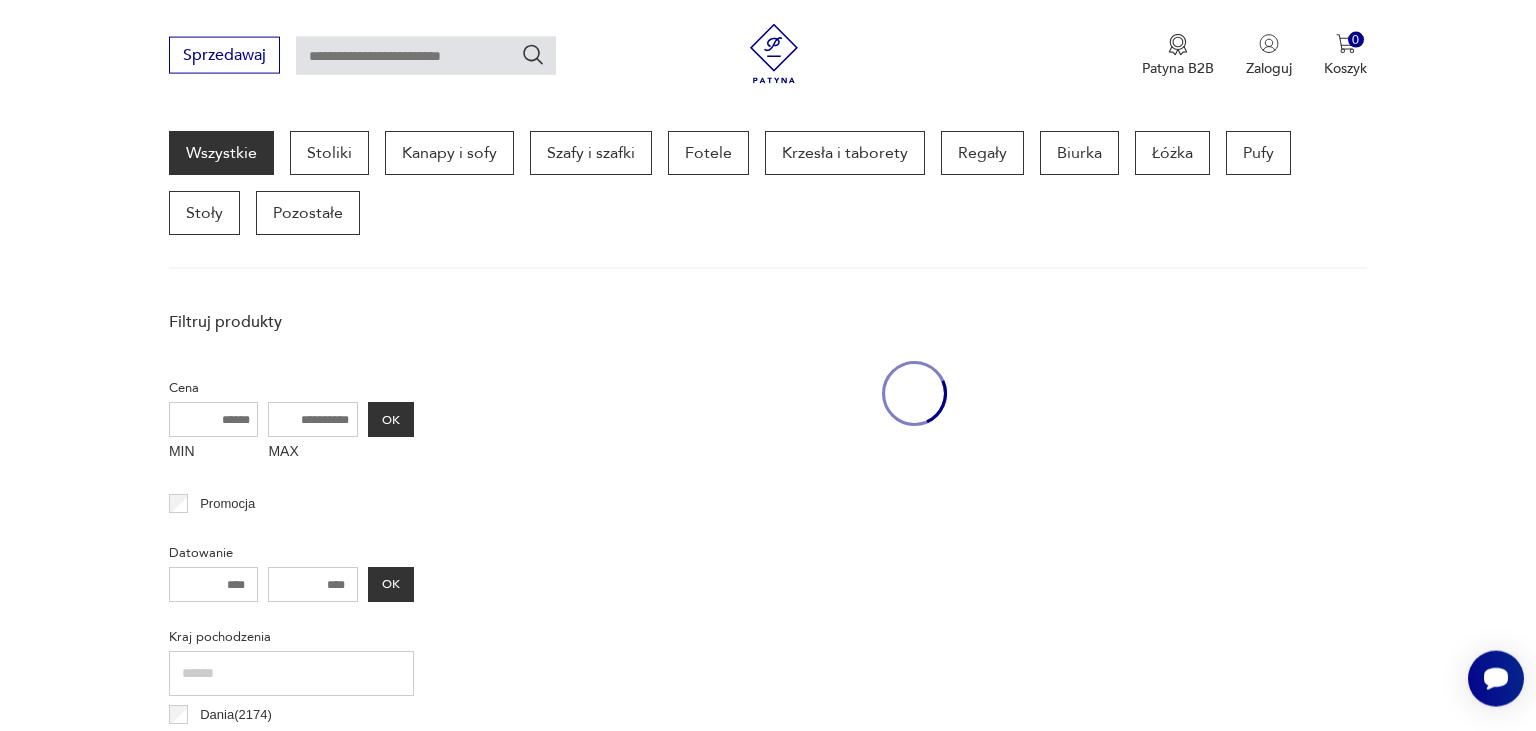 scroll, scrollTop: 530, scrollLeft: 0, axis: vertical 